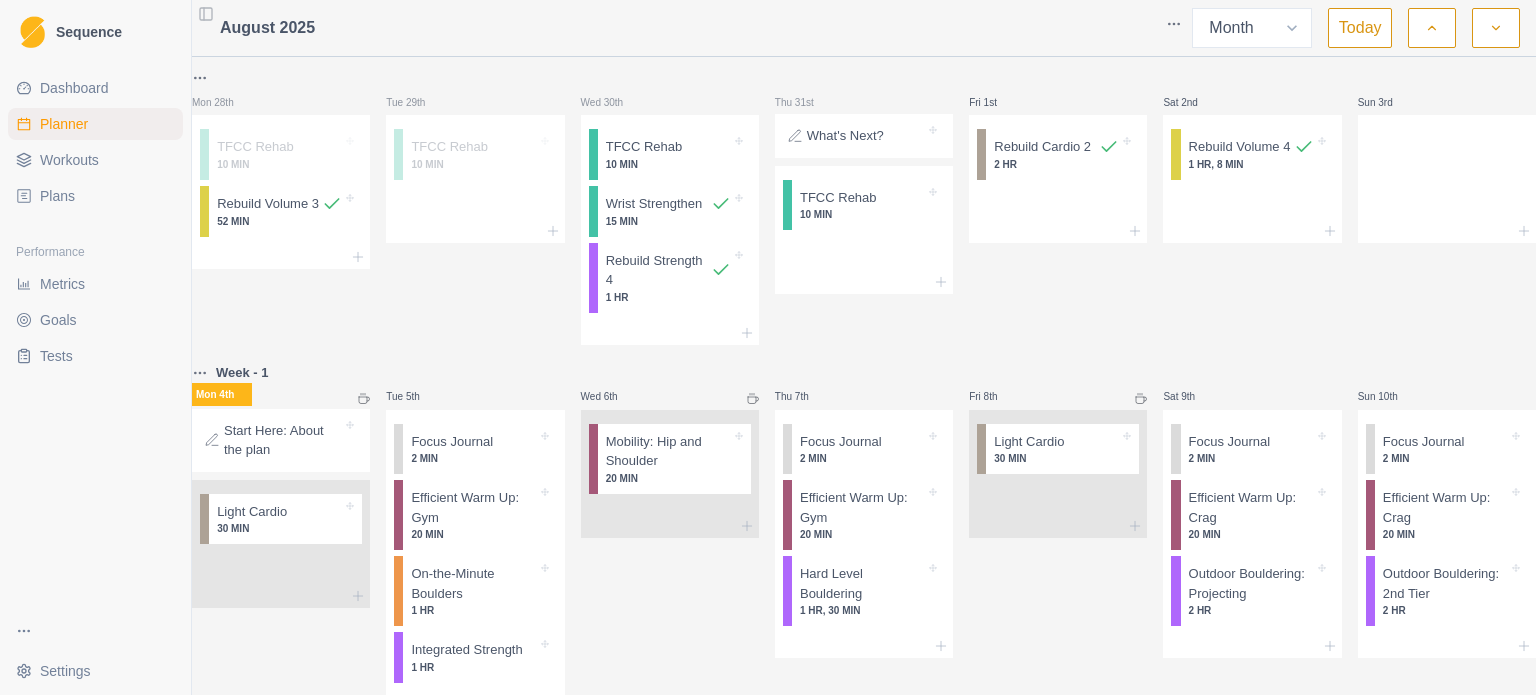 select on "month" 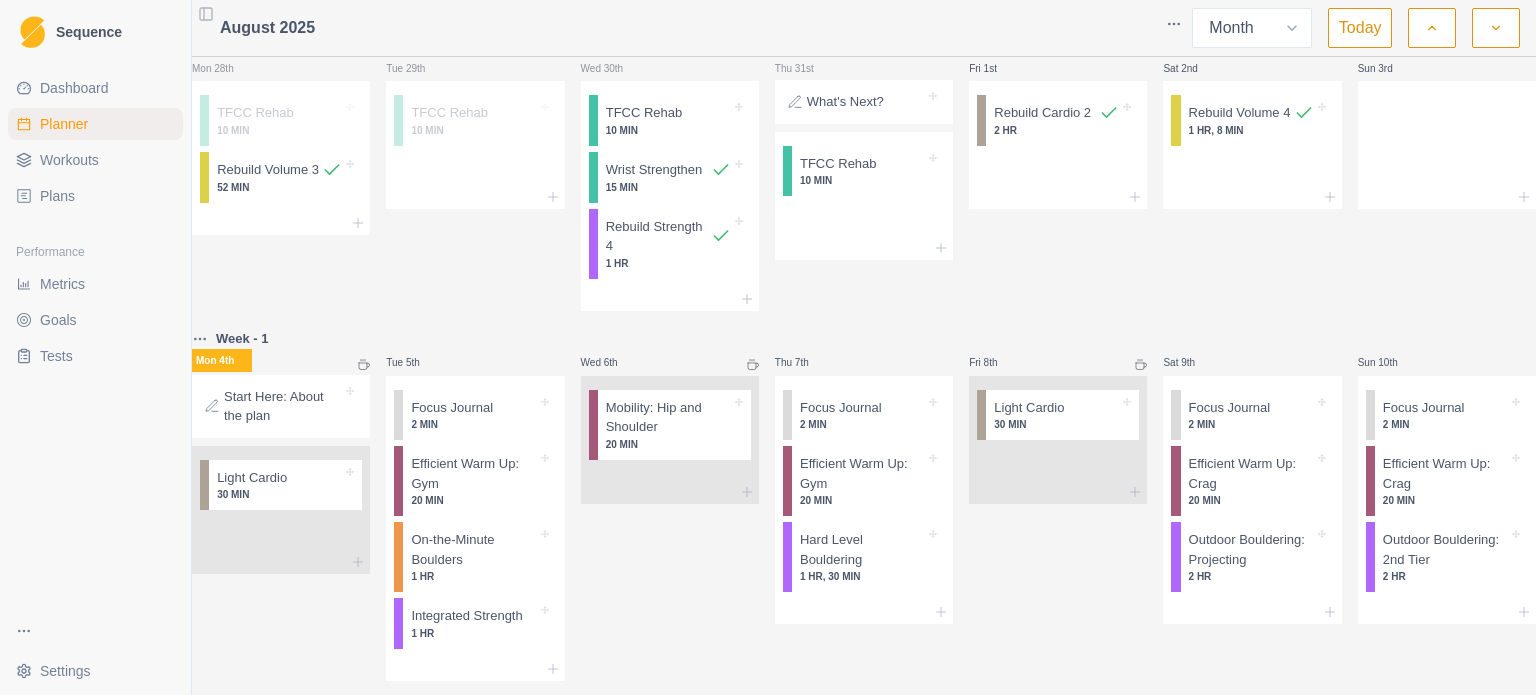 scroll, scrollTop: 0, scrollLeft: 0, axis: both 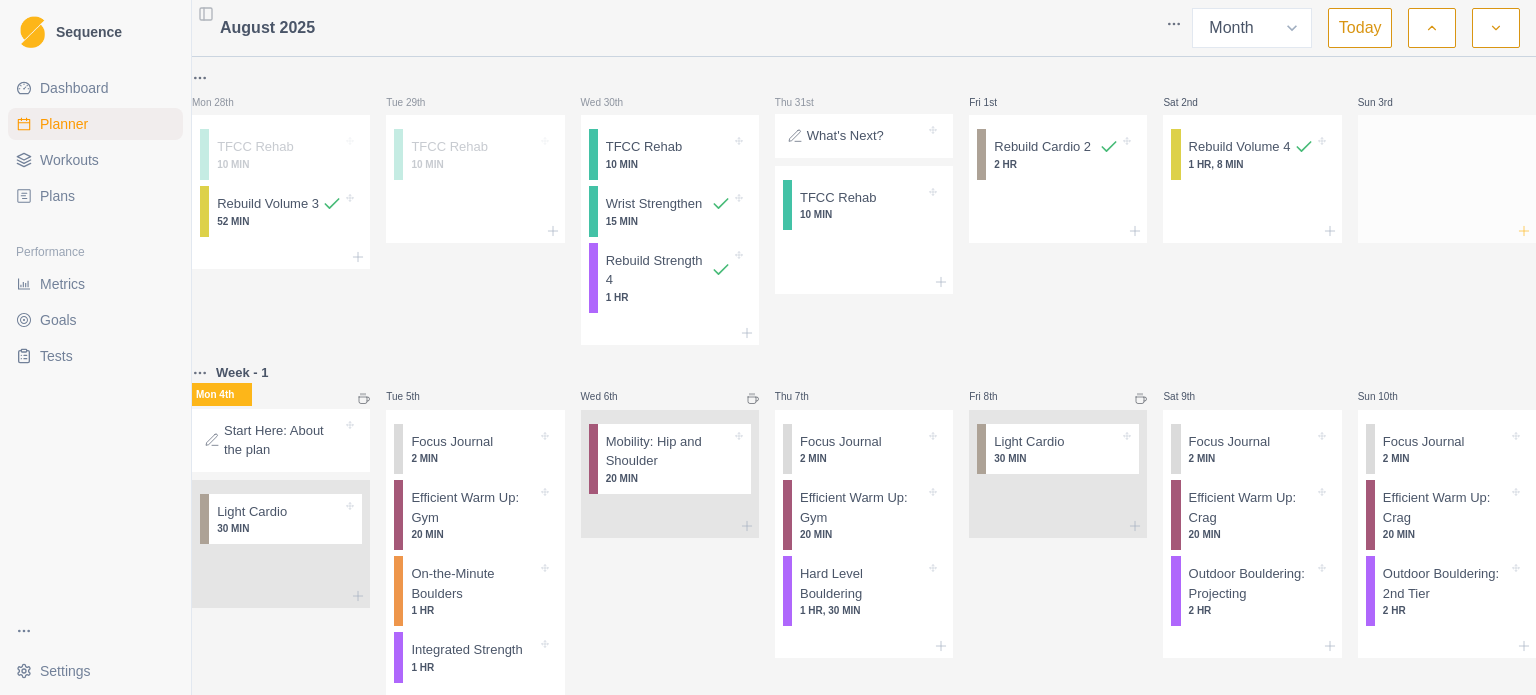 click 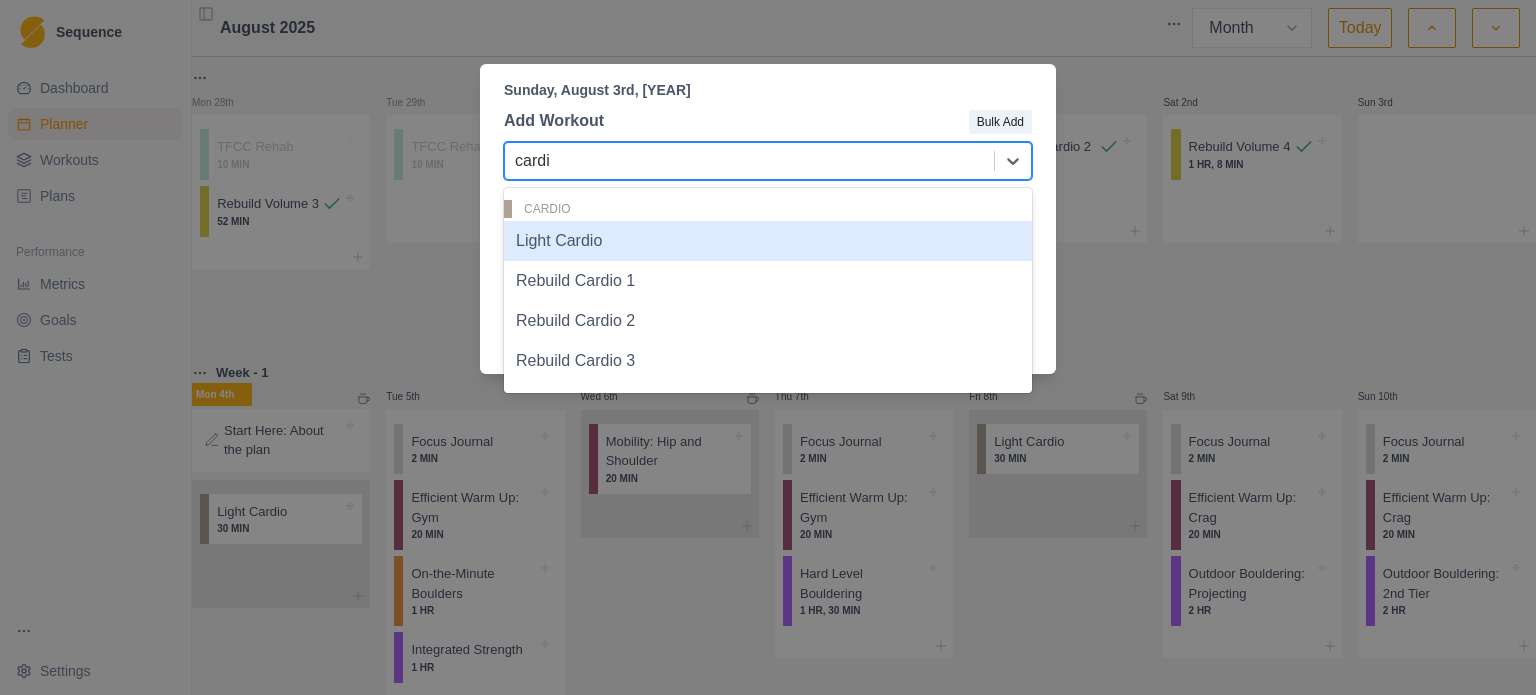 type on "cardio" 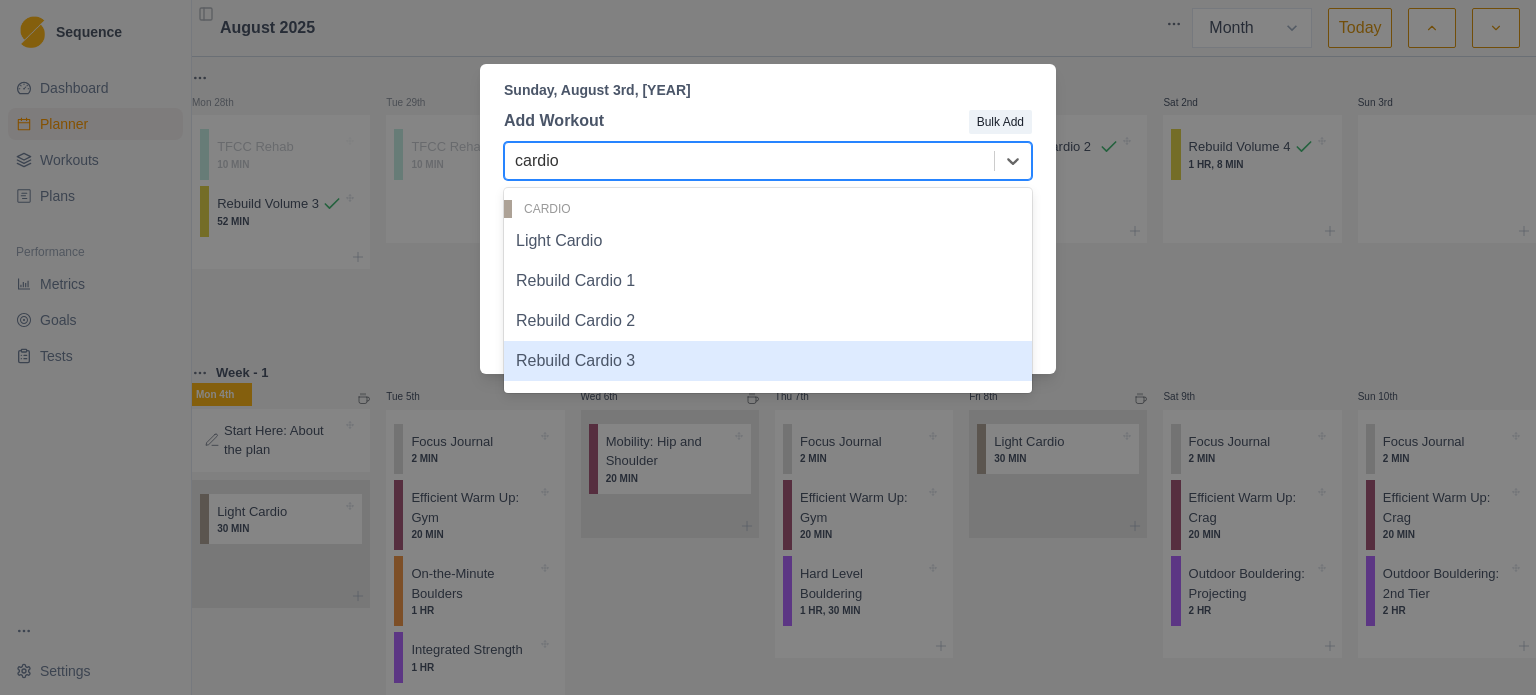 click on "Rebuild Cardio 3" at bounding box center [768, 361] 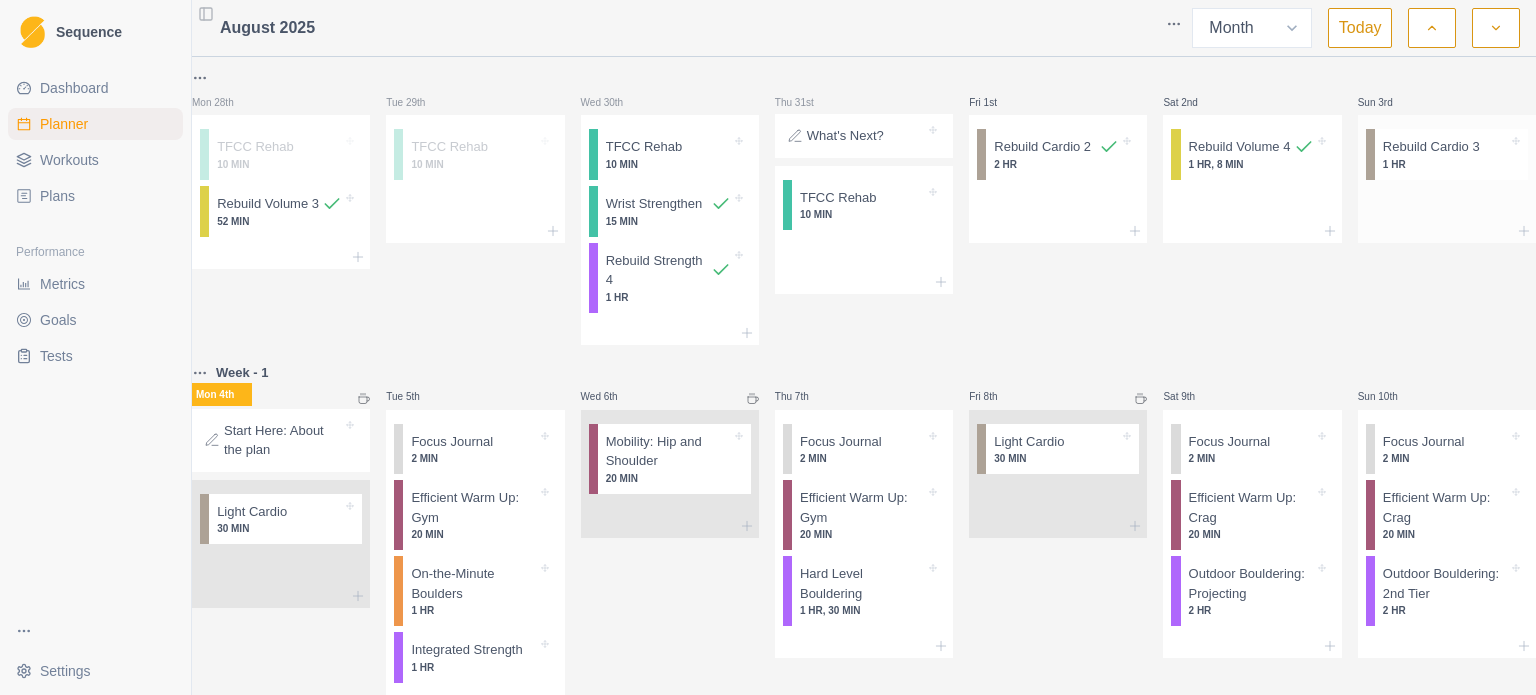 click on "1 HR" at bounding box center [1445, 164] 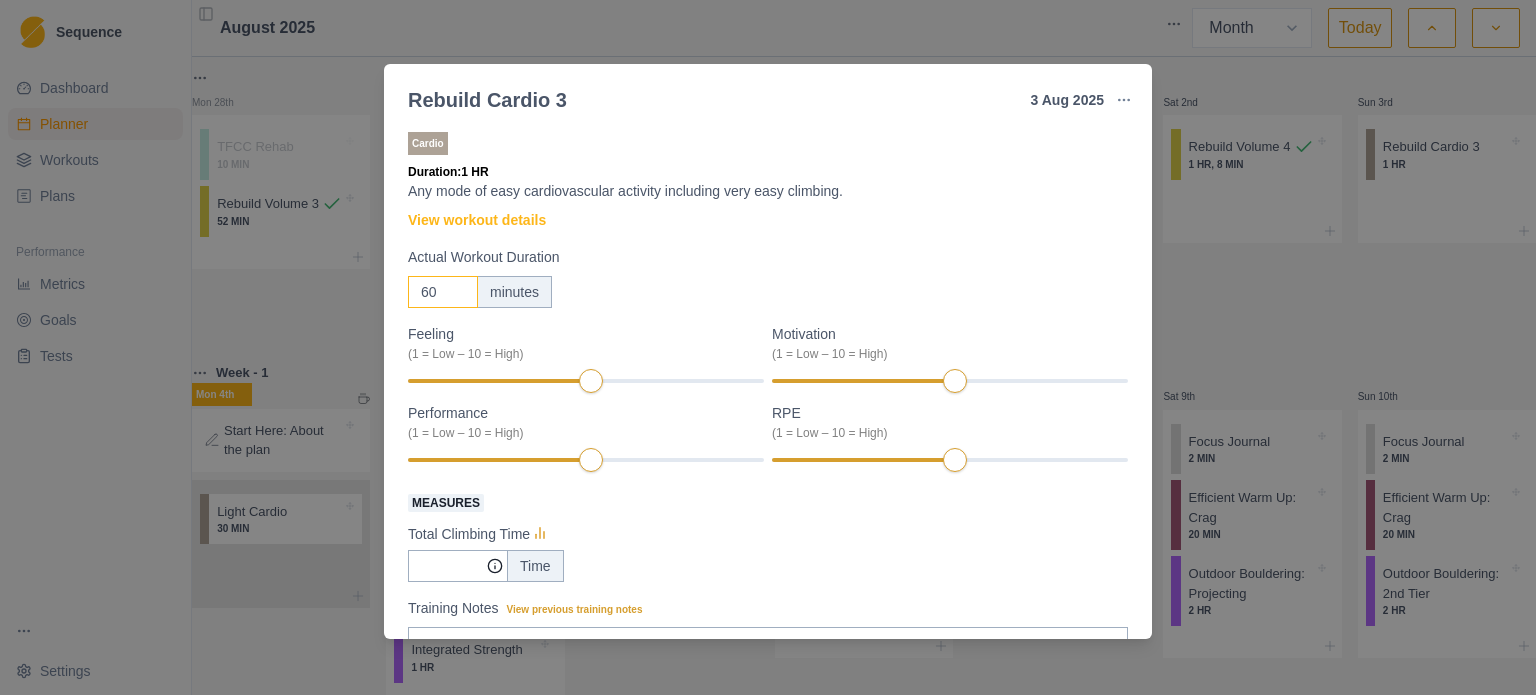 click on "60" at bounding box center (443, 292) 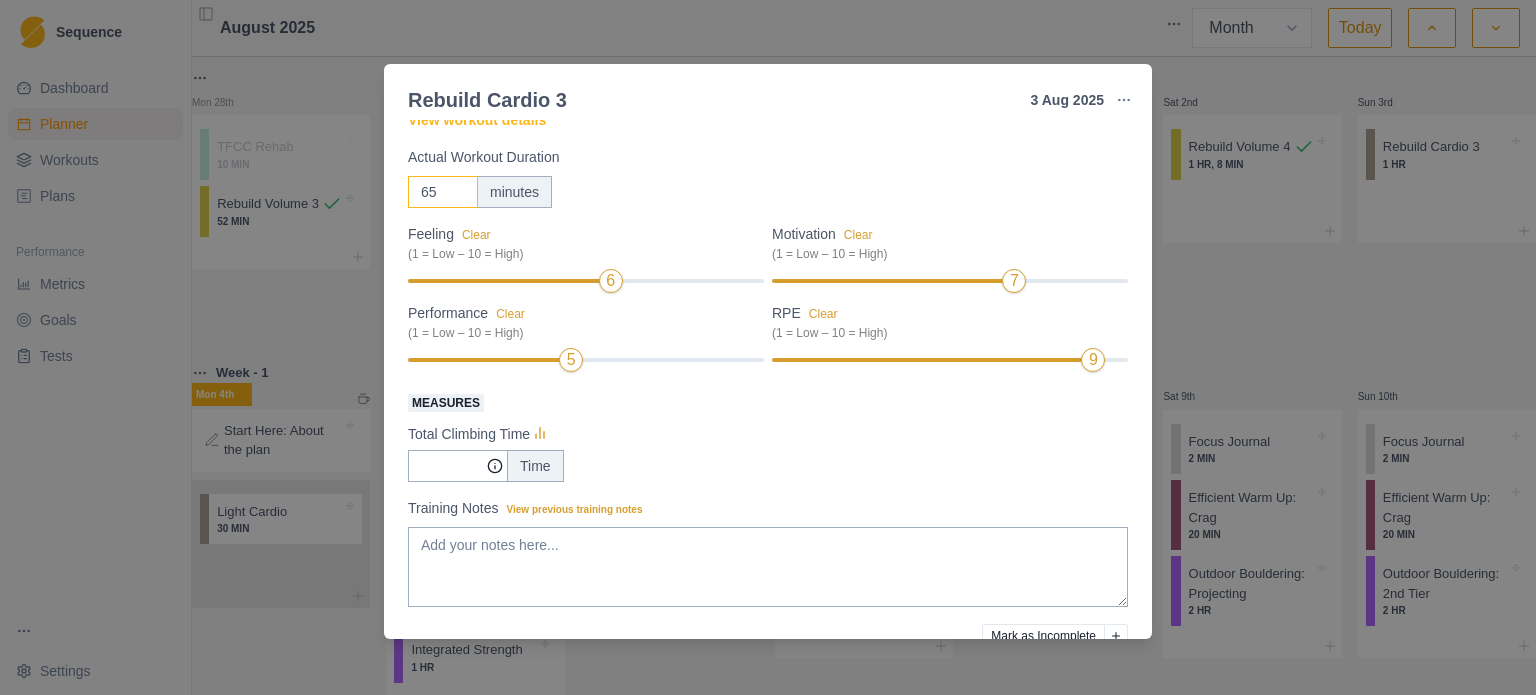 scroll, scrollTop: 197, scrollLeft: 0, axis: vertical 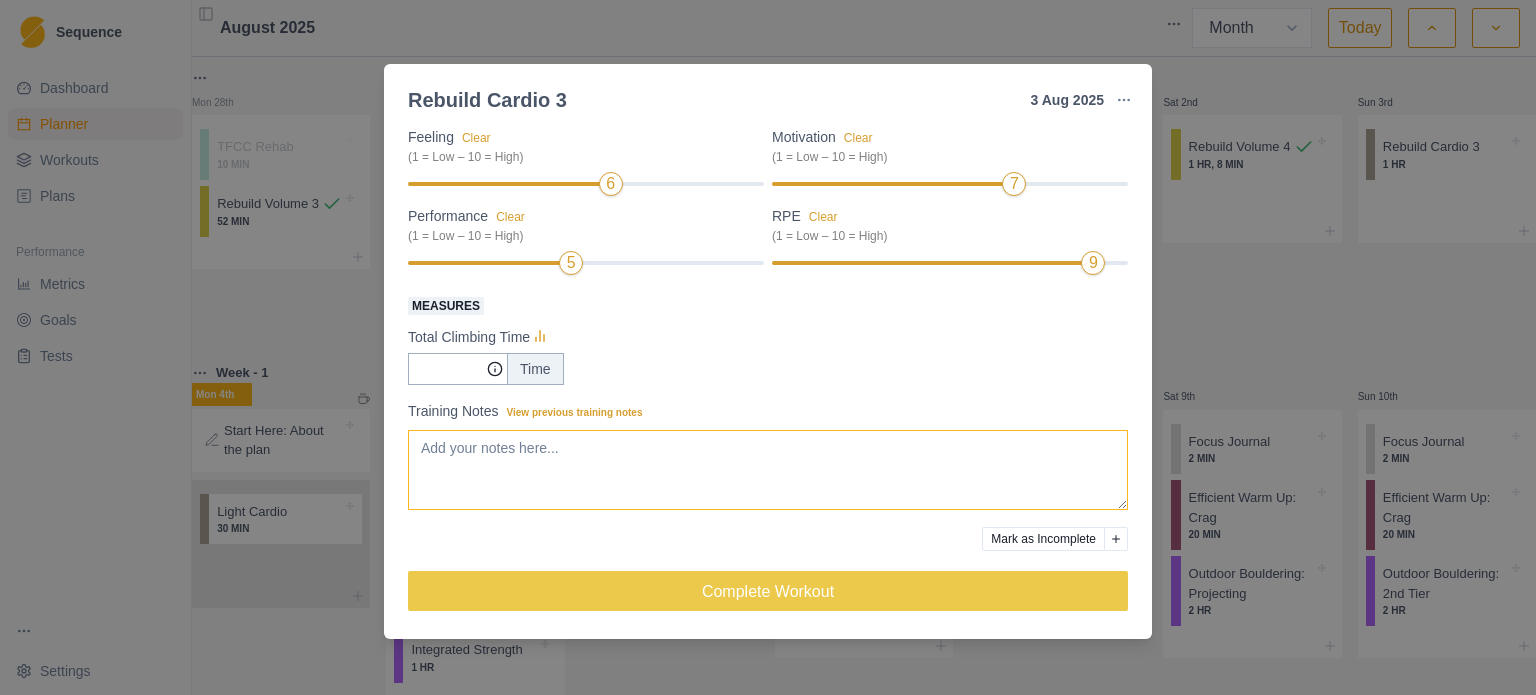 type on "65" 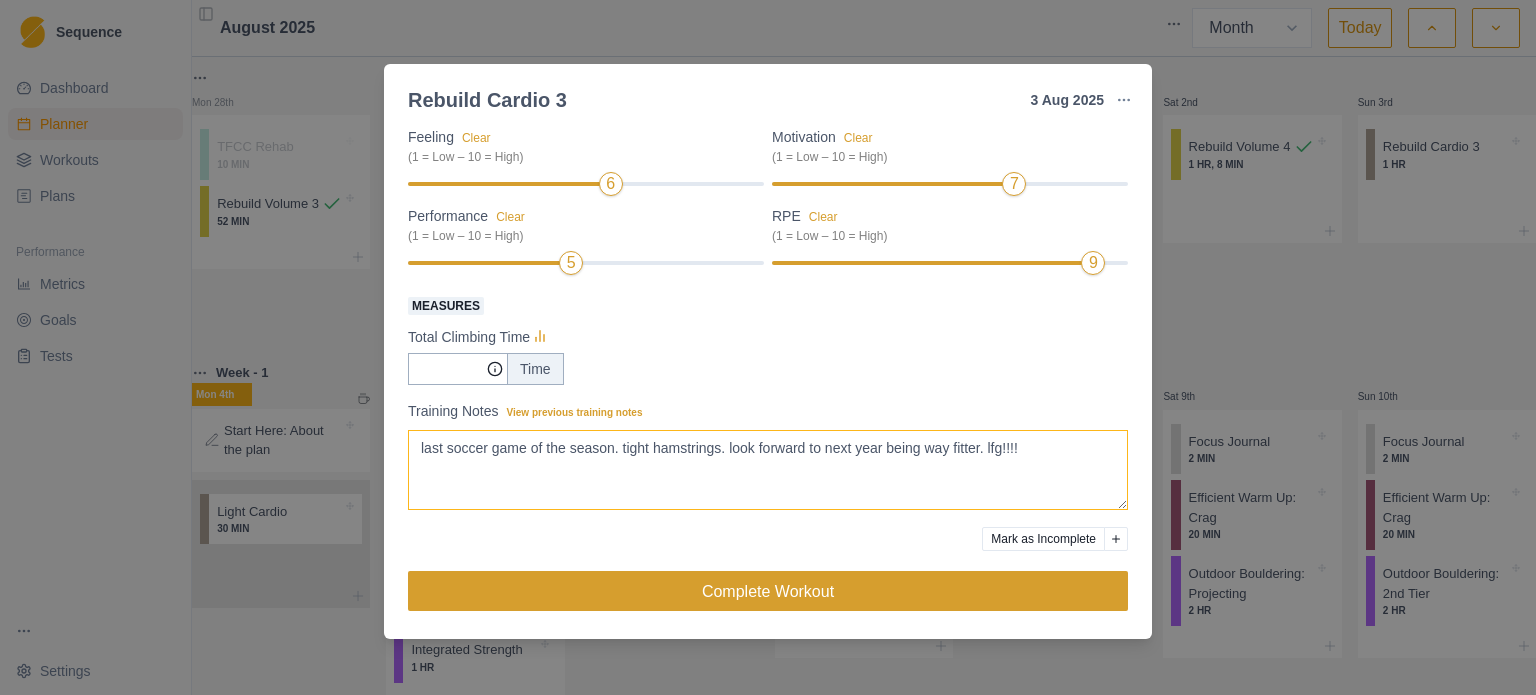 type on "last soccer game of the season. tight hamstrings. look forward to next year being way fitter. lfg!!!!" 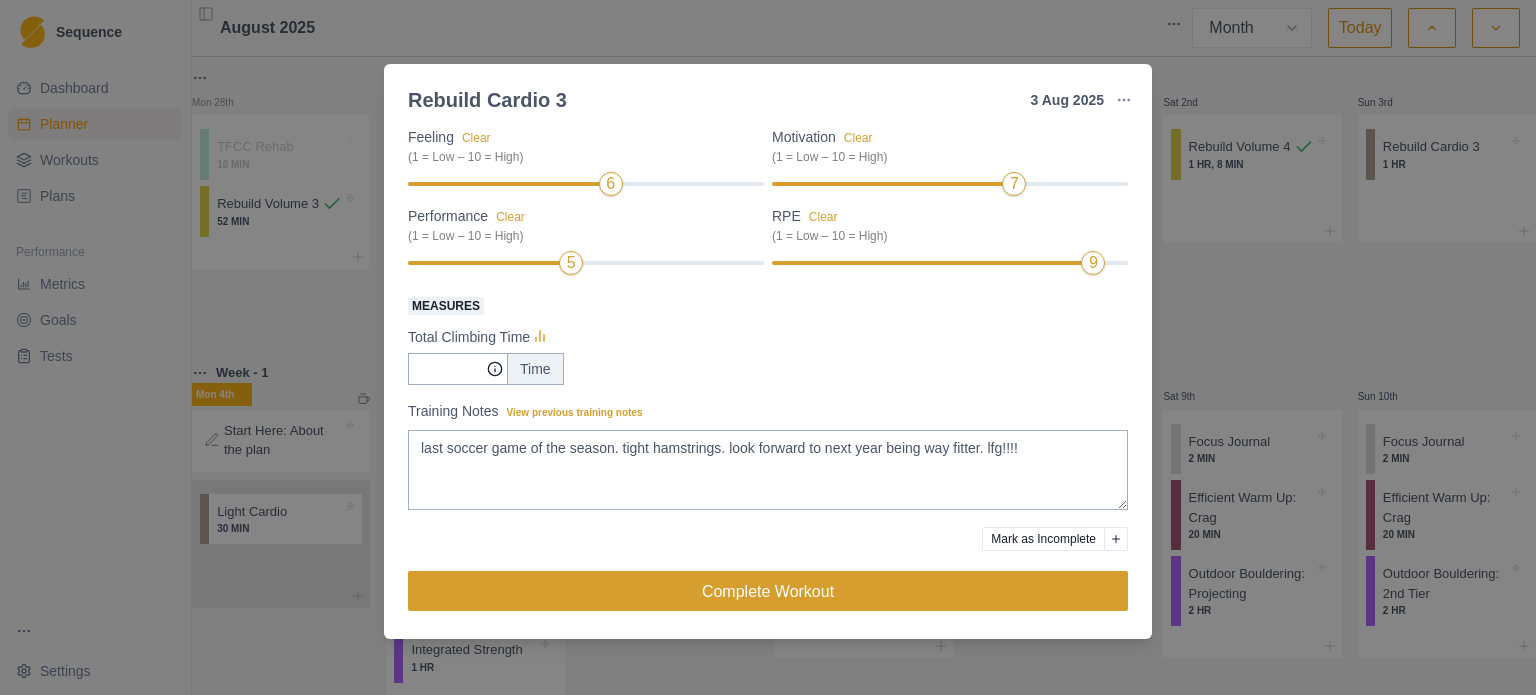 click on "Complete Workout" at bounding box center (768, 591) 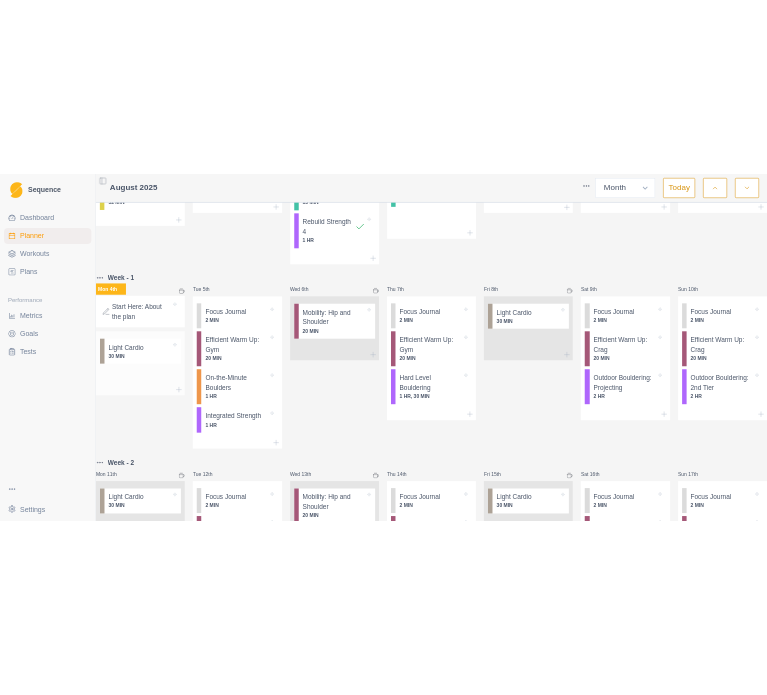 scroll, scrollTop: 200, scrollLeft: 0, axis: vertical 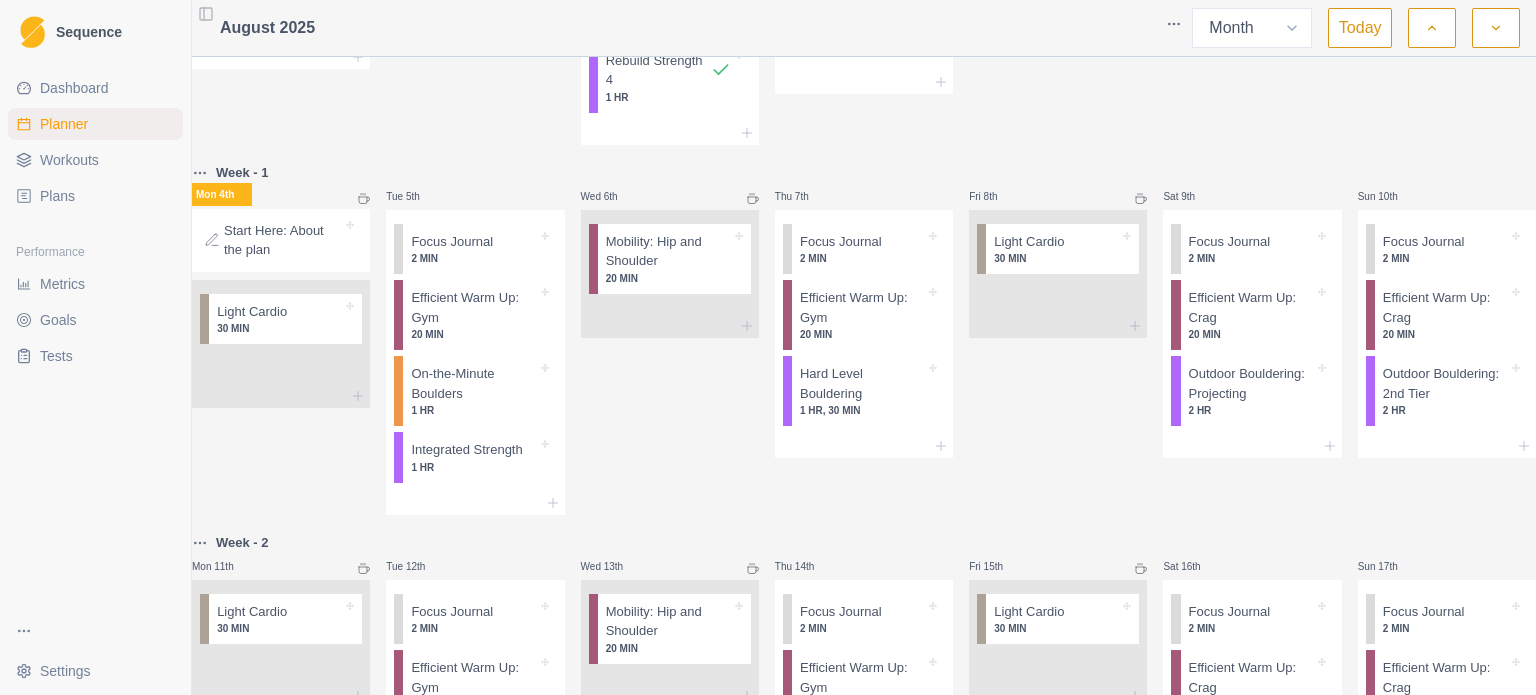 click on "Start Here: About the plan" at bounding box center [283, 240] 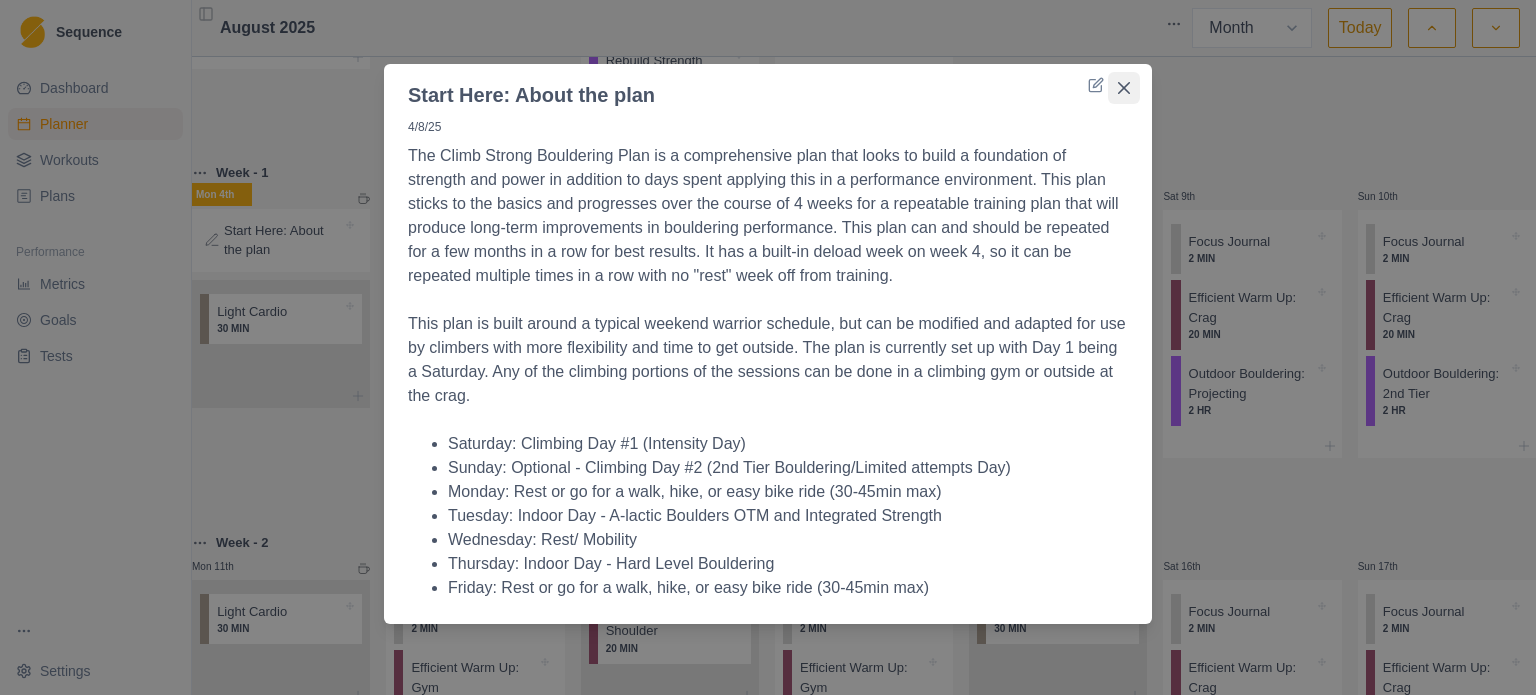 click at bounding box center (1124, 88) 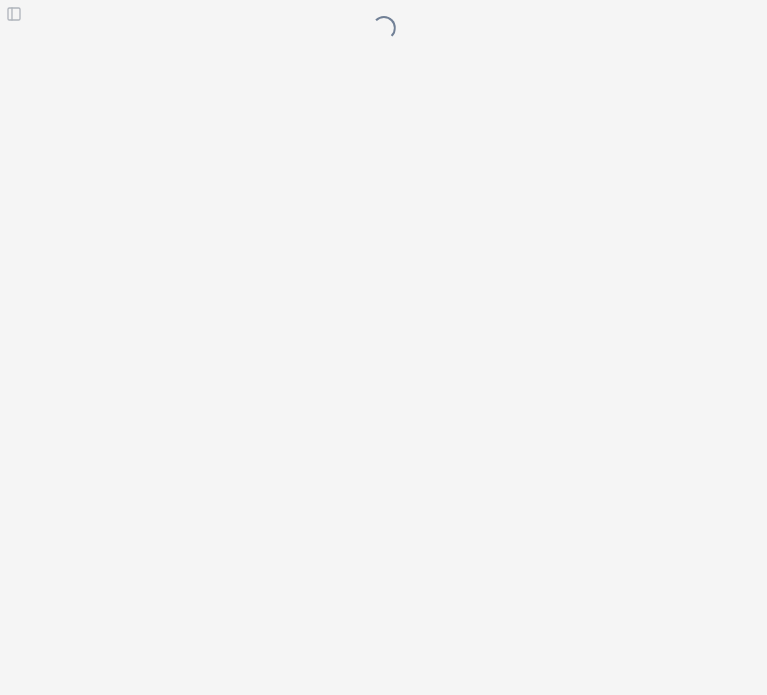 scroll, scrollTop: 0, scrollLeft: 0, axis: both 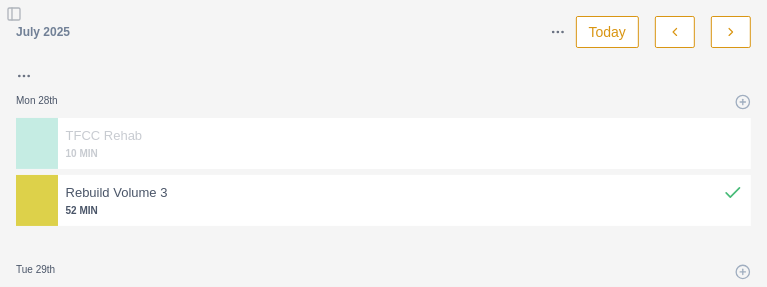 select on "month" 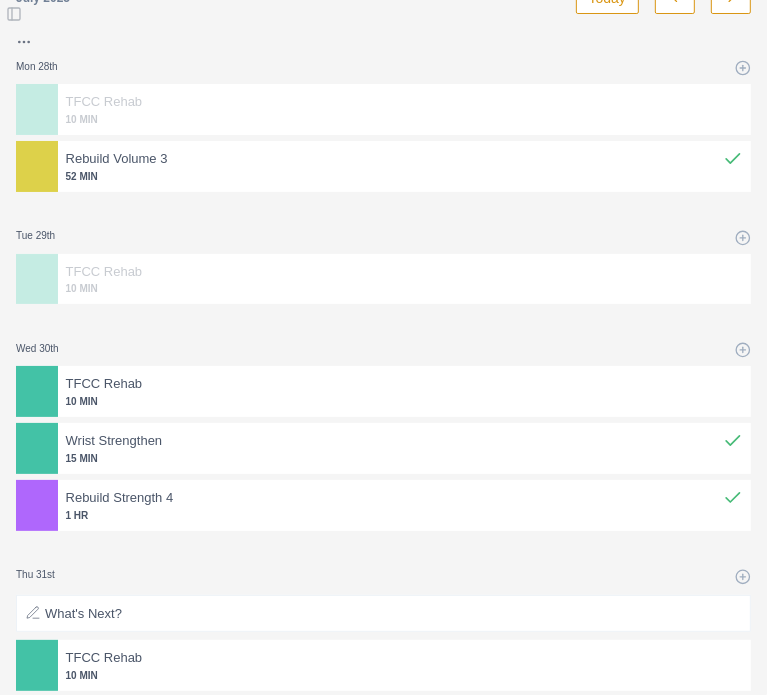 scroll, scrollTop: 0, scrollLeft: 0, axis: both 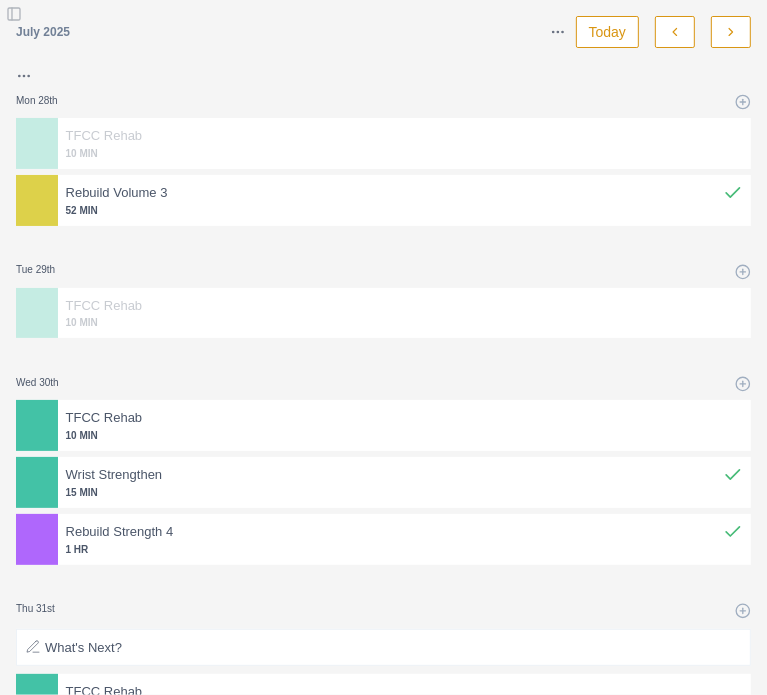 click at bounding box center [731, 32] 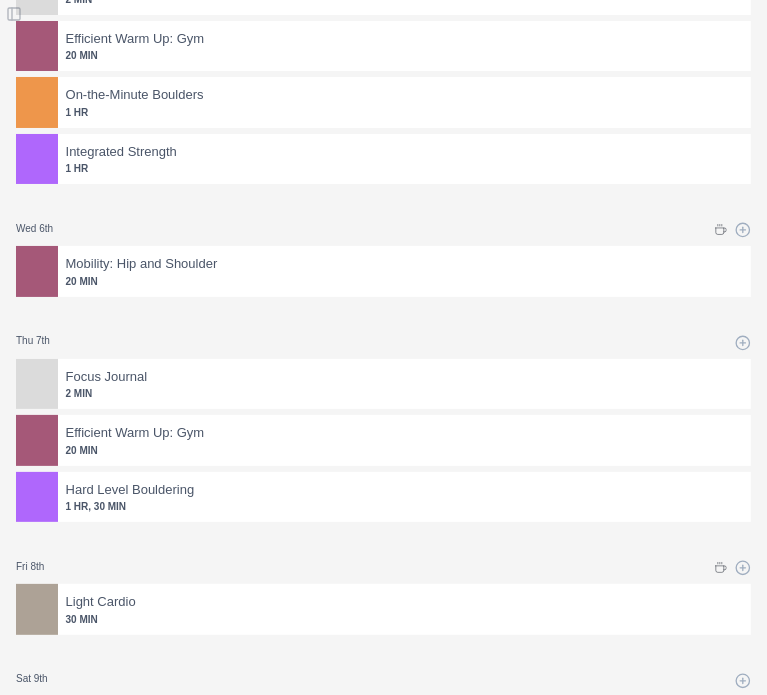 scroll, scrollTop: 400, scrollLeft: 0, axis: vertical 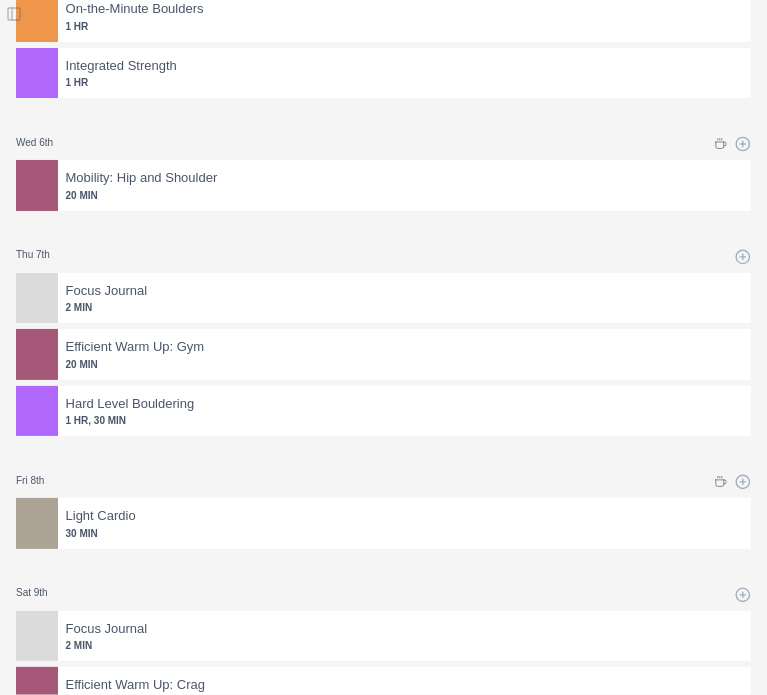click at bounding box center [473, 347] 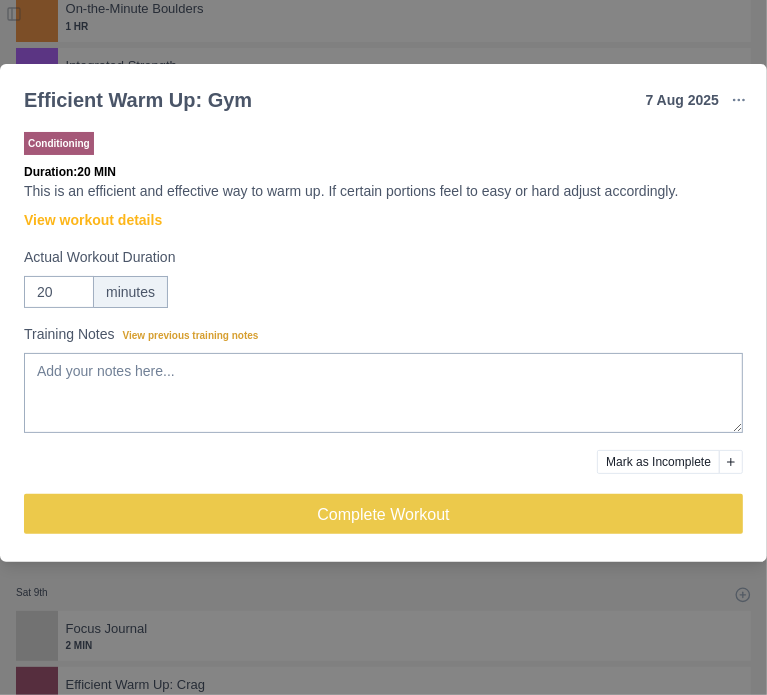 click on "Conditioning Duration: 20 MIN This is an efficient and effective way to warm up. If certain portions feel to easy or hard adjust accordingly. View workout details Actual Workout Duration 20 minutes Training Notes View previous training notes Mark as Incomplete Complete Workout" at bounding box center (383, 341) 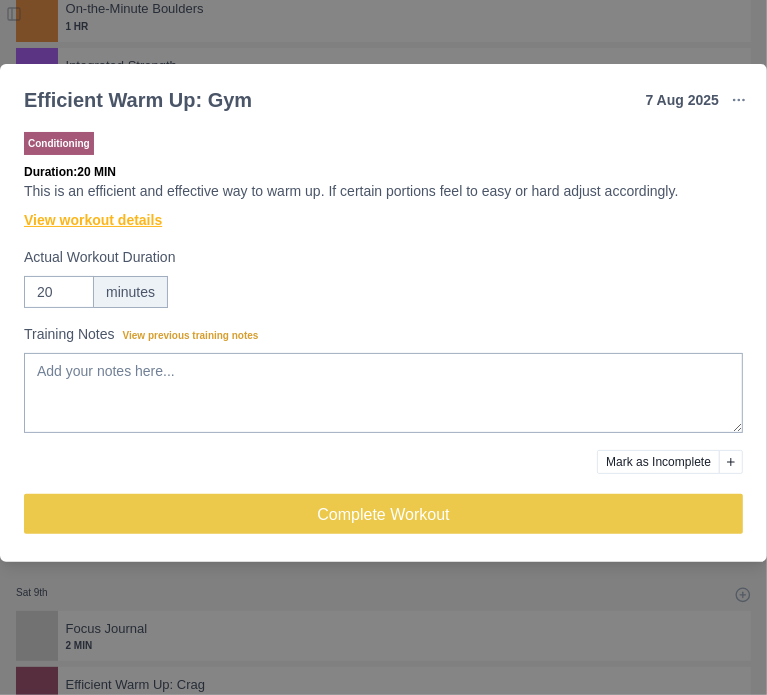 click on "View workout details" at bounding box center [93, 220] 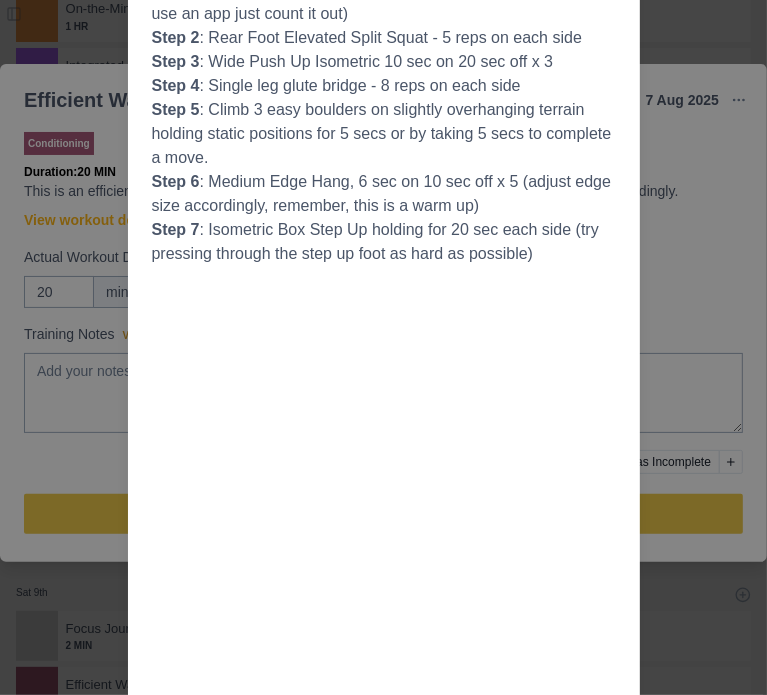scroll, scrollTop: 100, scrollLeft: 0, axis: vertical 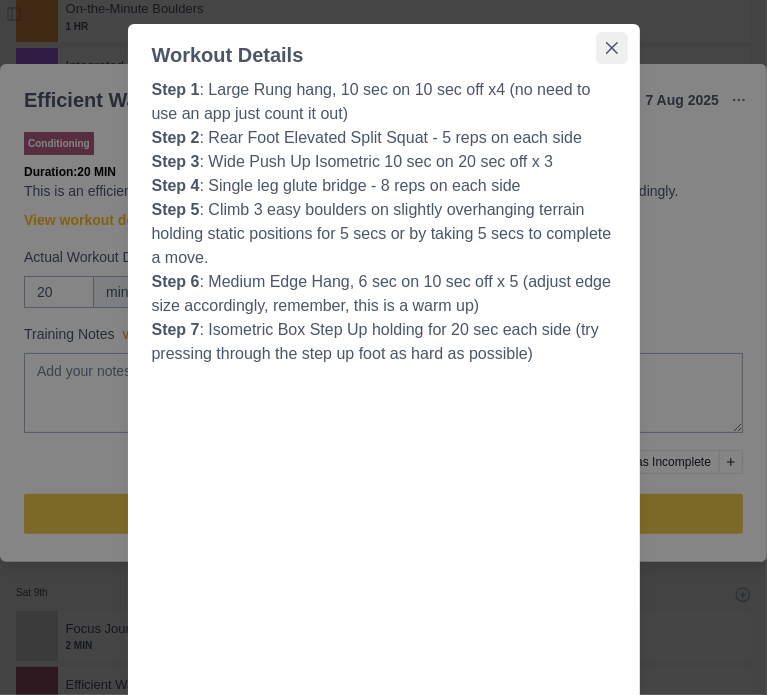 click at bounding box center (612, 48) 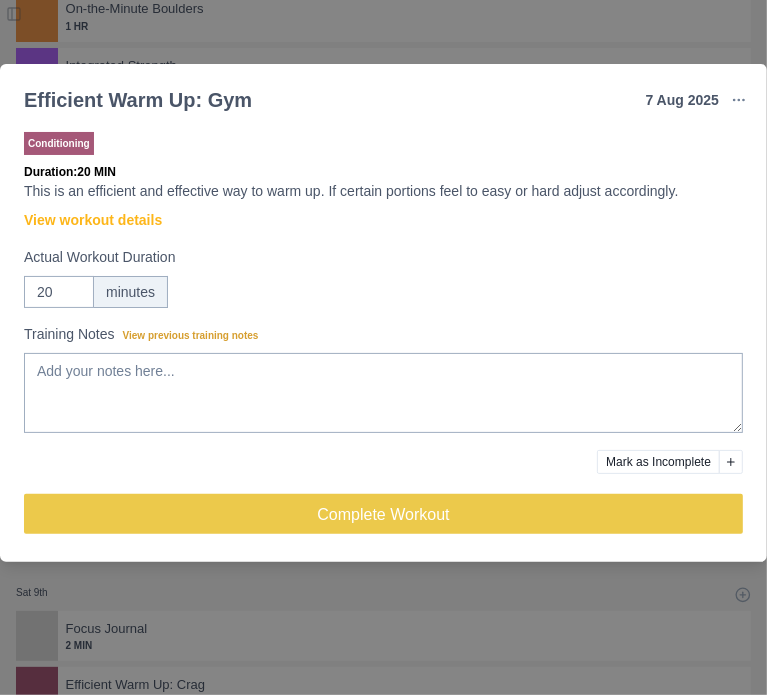 click on "Efficient Warm Up: Gym 7 Aug [YEAR] Link To Goal View Workout Metrics Edit Original Workout Reschedule Workout Remove From Schedule Conditioning Duration: 20 MIN This is an efficient and effective way to warm up. If certain portions feel to easy or hard adjust accordingly. View workout details Actual Workout Duration 20 minutes Training Notes View previous training notes Mark as Incomplete Complete Workout" at bounding box center (383, 347) 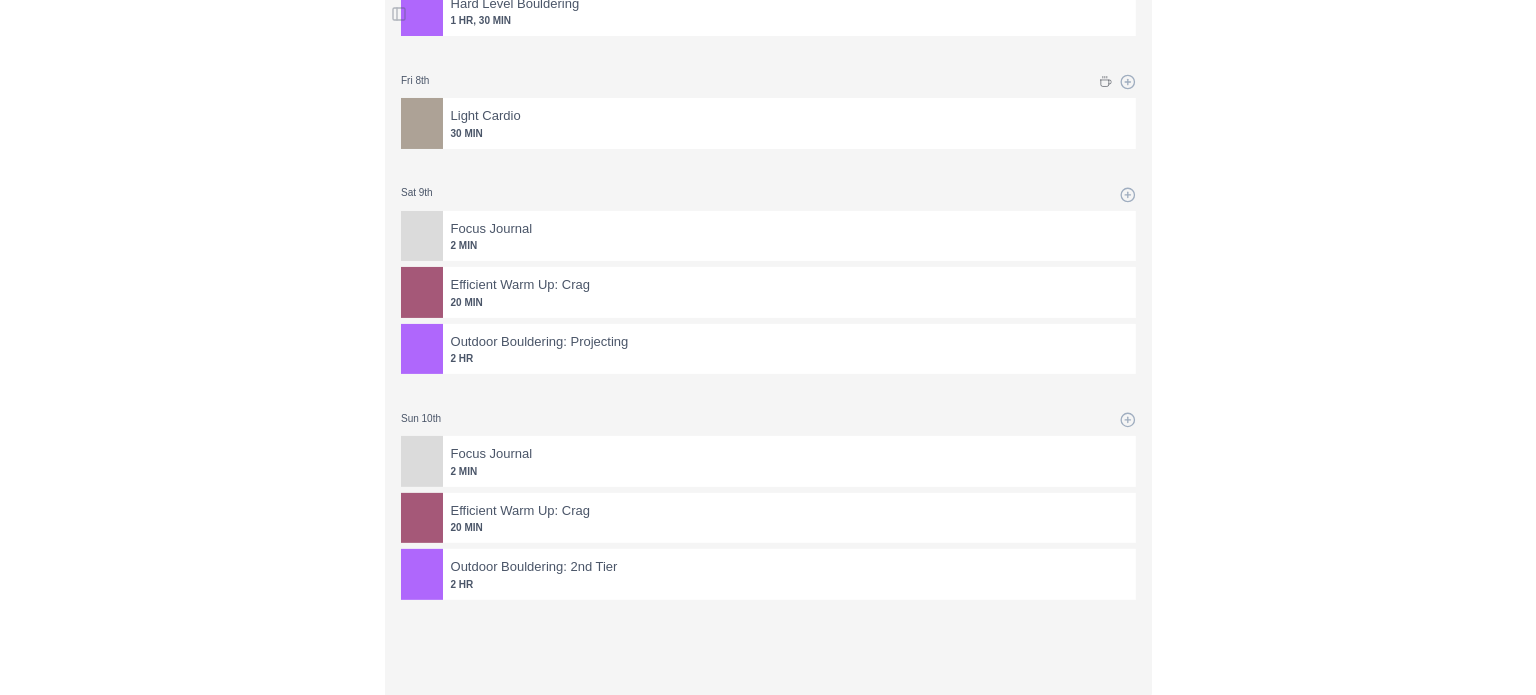 scroll, scrollTop: 0, scrollLeft: 0, axis: both 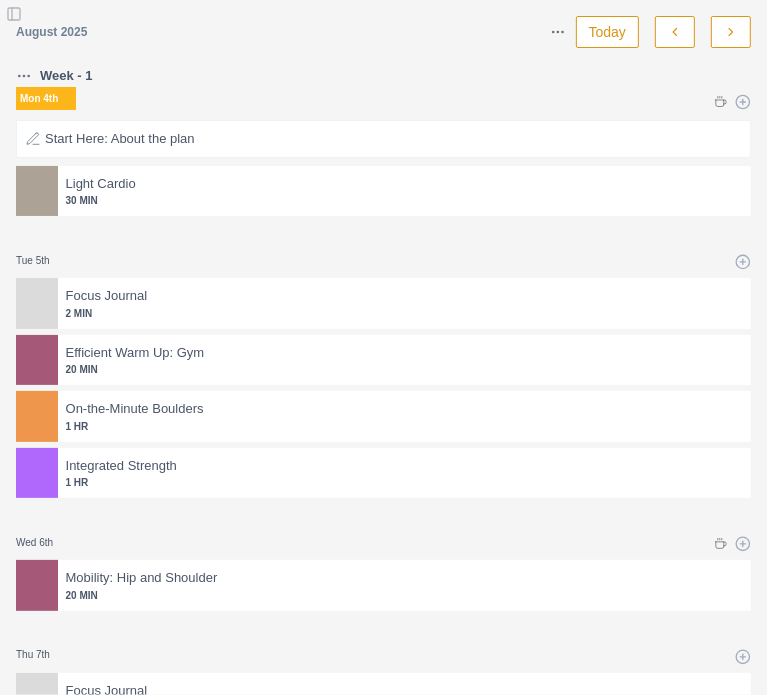 select on "month" 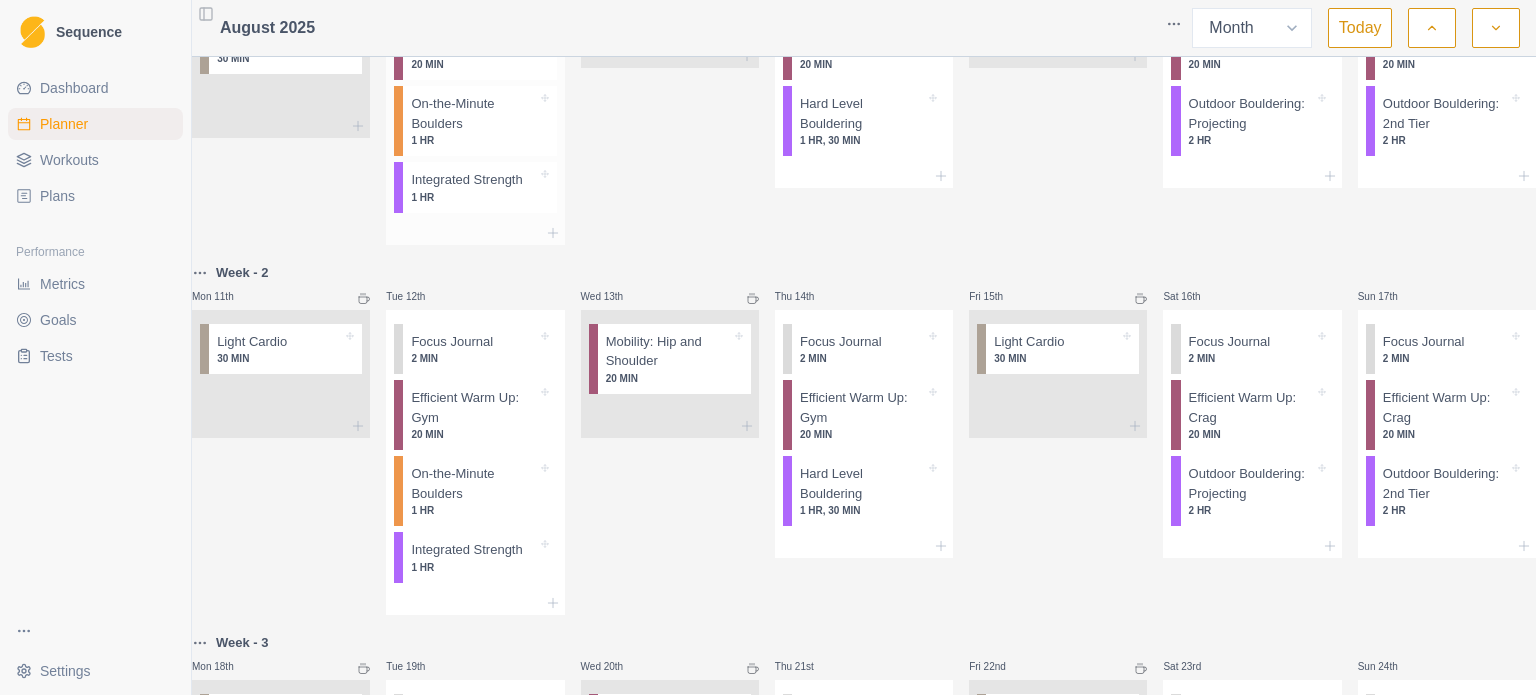 scroll, scrollTop: 200, scrollLeft: 0, axis: vertical 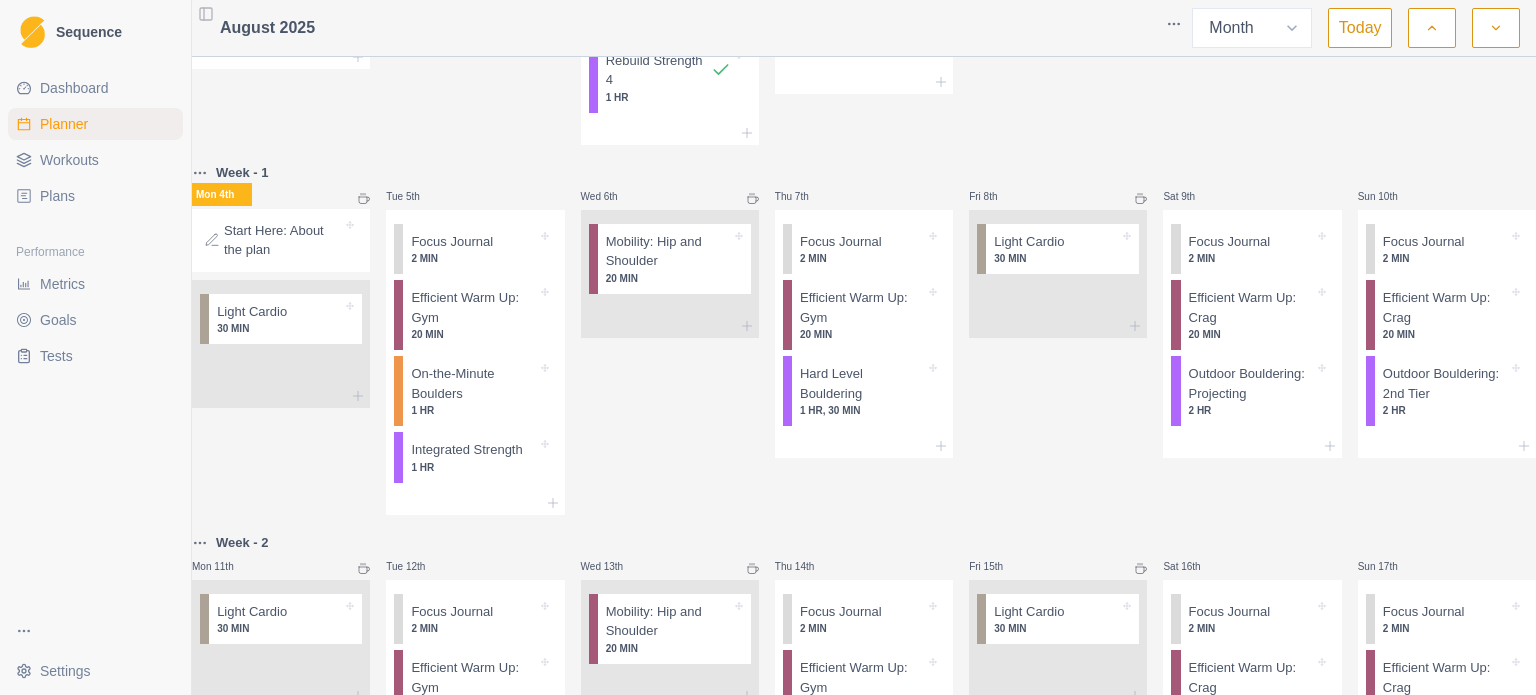 click on "Start Here: About the plan" at bounding box center [283, 240] 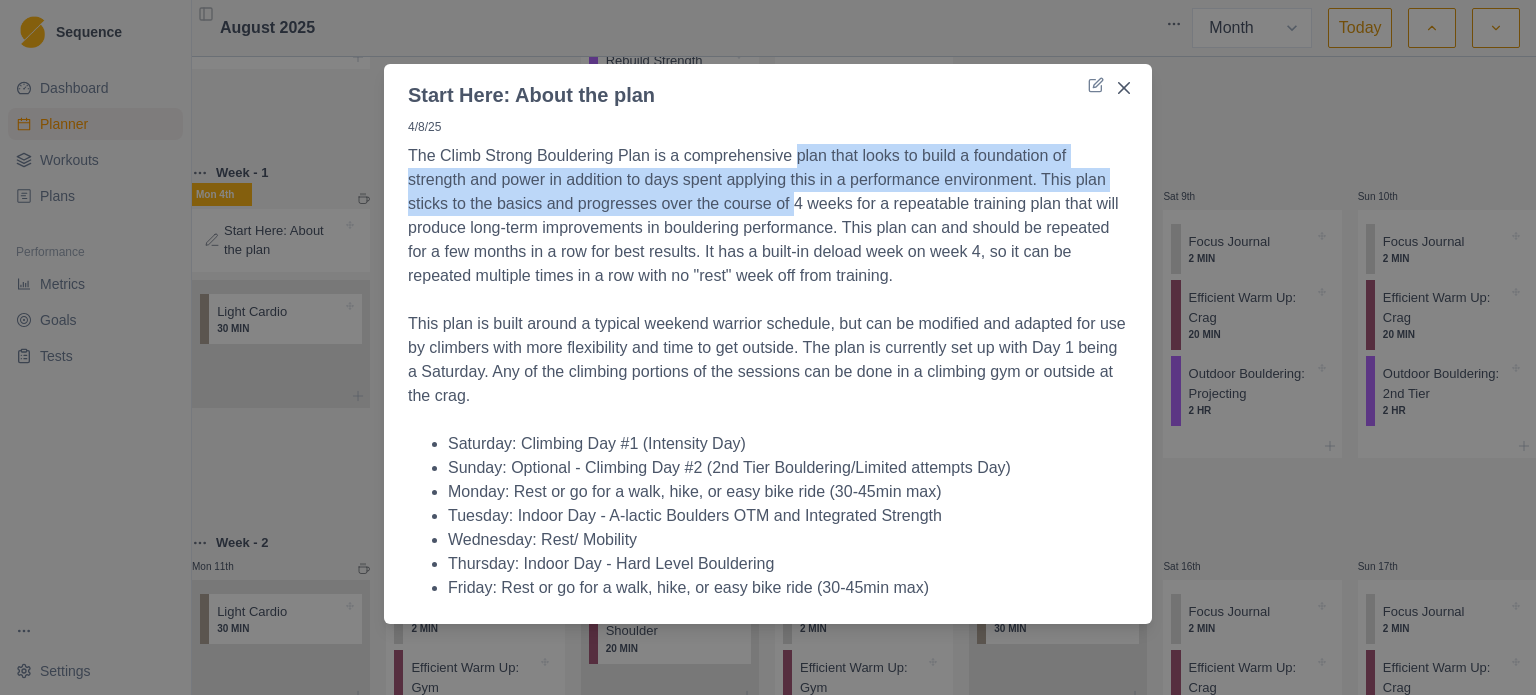 drag, startPoint x: 789, startPoint y: 164, endPoint x: 789, endPoint y: 215, distance: 51 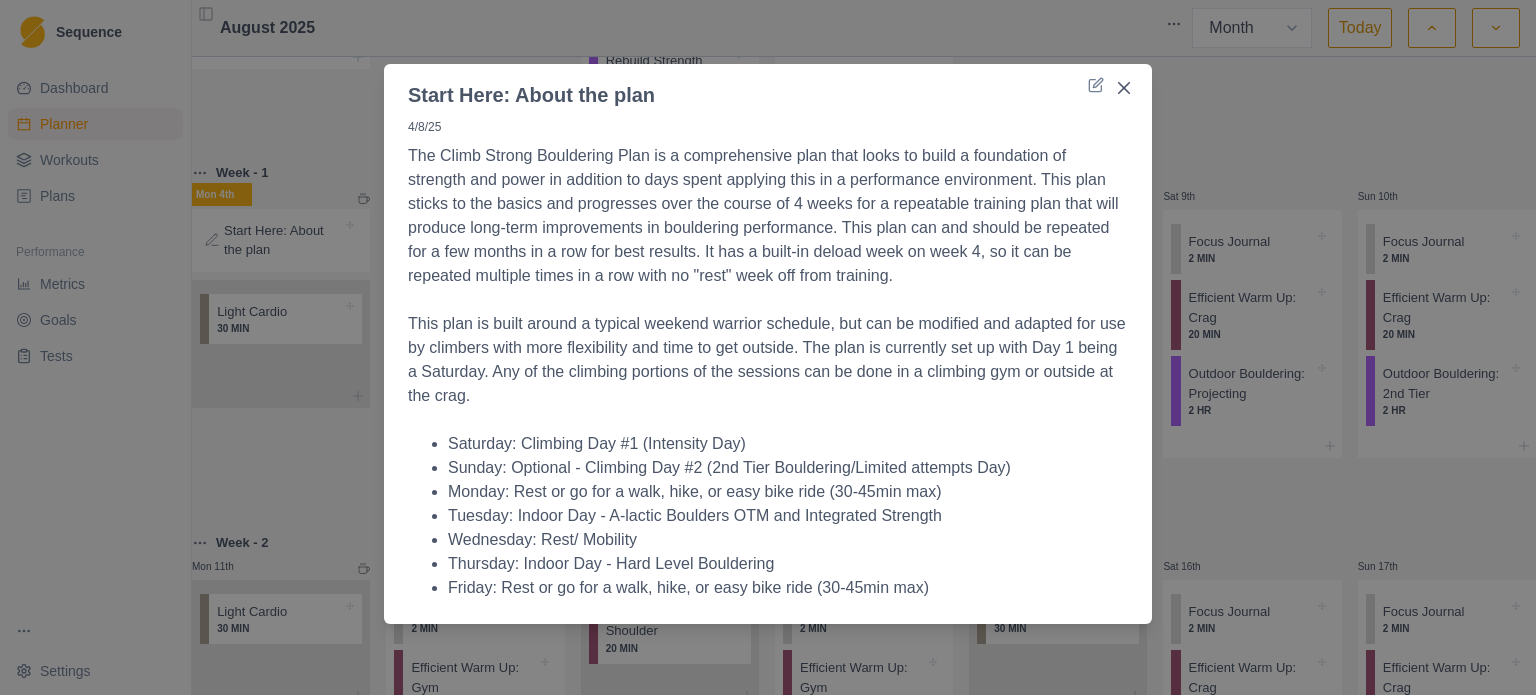 click on "The Climb Strong Bouldering Plan is a comprehensive plan that looks to build a foundation of strength and power in addition to days spent applying this in a performance environment. This plan sticks to the basics and progresses over the course of 4 weeks for a repeatable training plan that will produce long-term improvements in bouldering performance. This plan can and should be repeated for a few months in a row for best results. It has a built-in deload week on week 4, so  it can be repeated multiple times in a row with no "rest" week off from training." at bounding box center (768, 216) 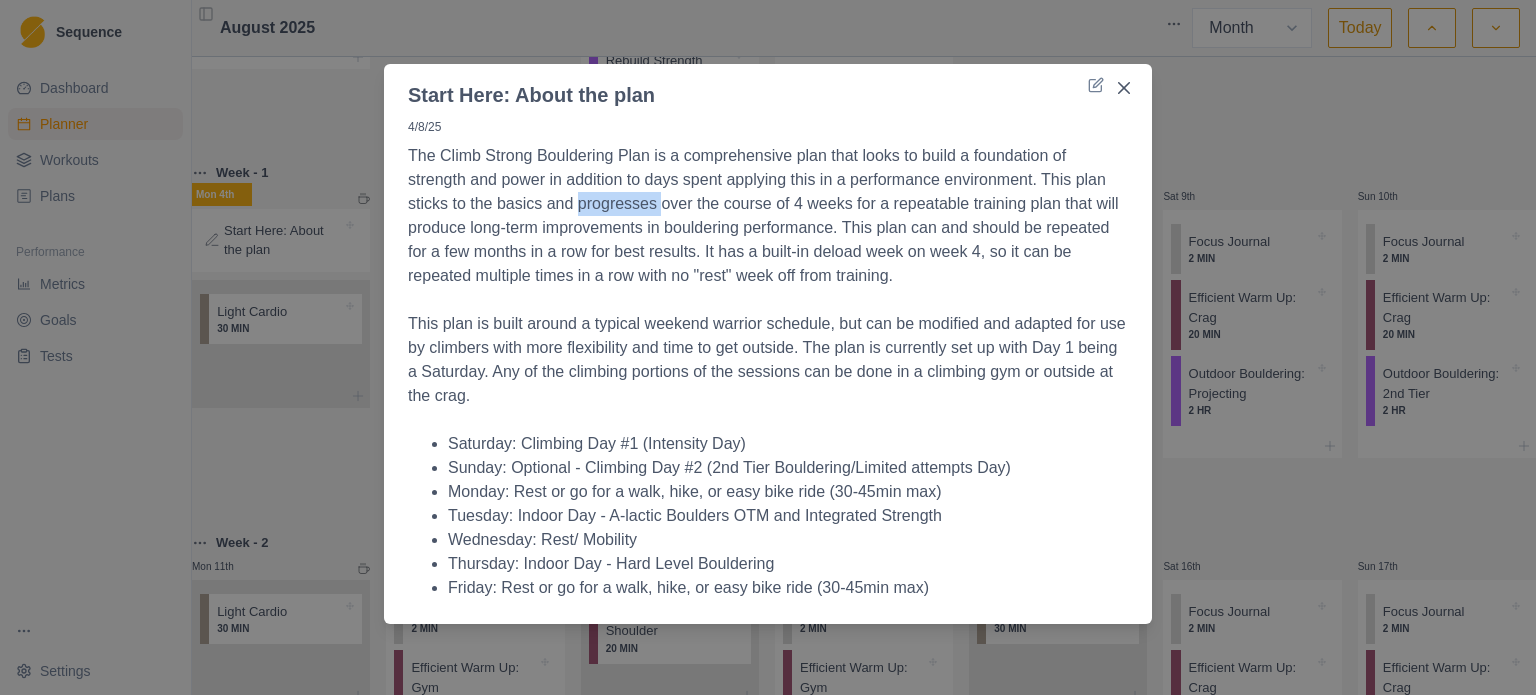 click on "The Climb Strong Bouldering Plan is a comprehensive plan that looks to build a foundation of strength and power in addition to days spent applying this in a performance environment. This plan sticks to the basics and progresses over the course of 4 weeks for a repeatable training plan that will produce long-term improvements in bouldering performance. This plan can and should be repeated for a few months in a row for best results. It has a built-in deload week on week 4, so  it can be repeated multiple times in a row with no "rest" week off from training." at bounding box center (768, 216) 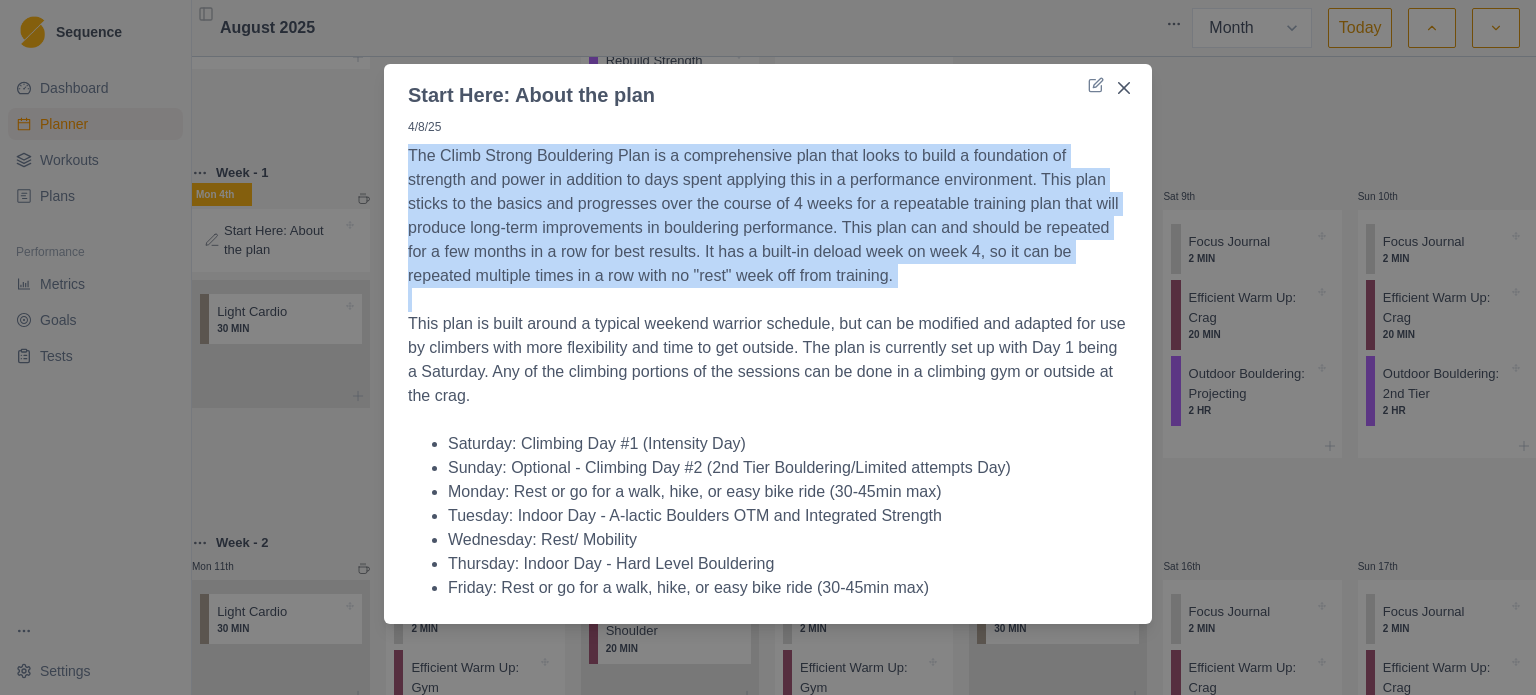 click on "The Climb Strong Bouldering Plan is a comprehensive plan that looks to build a foundation of strength and power in addition to days spent applying this in a performance environment. This plan sticks to the basics and progresses over the course of 4 weeks for a repeatable training plan that will produce long-term improvements in bouldering performance. This plan can and should be repeated for a few months in a row for best results. It has a built-in deload week on week 4, so  it can be repeated multiple times in a row with no "rest" week off from training." at bounding box center (768, 216) 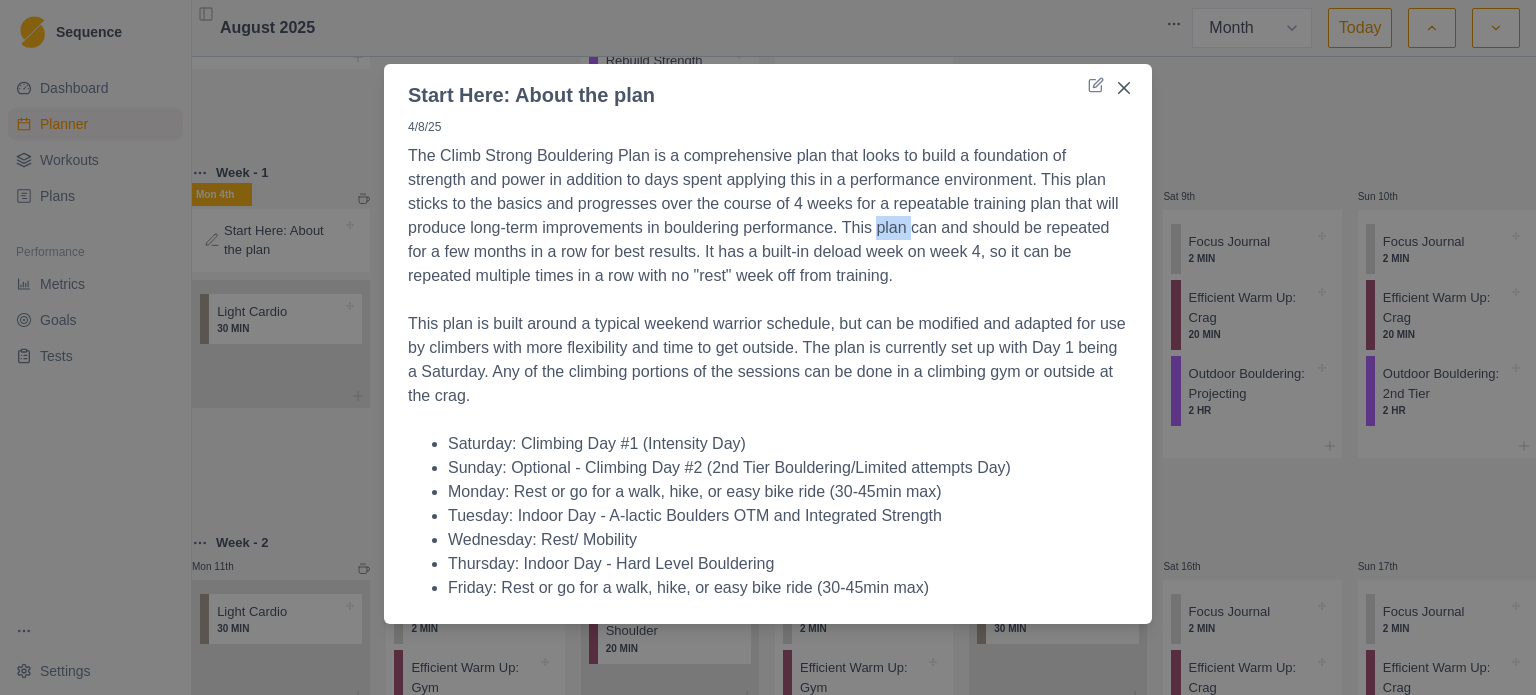 click on "The Climb Strong Bouldering Plan is a comprehensive plan that looks to build a foundation of strength and power in addition to days spent applying this in a performance environment. This plan sticks to the basics and progresses over the course of 4 weeks for a repeatable training plan that will produce long-term improvements in bouldering performance. This plan can and should be repeated for a few months in a row for best results. It has a built-in deload week on week 4, so  it can be repeated multiple times in a row with no "rest" week off from training." at bounding box center (768, 216) 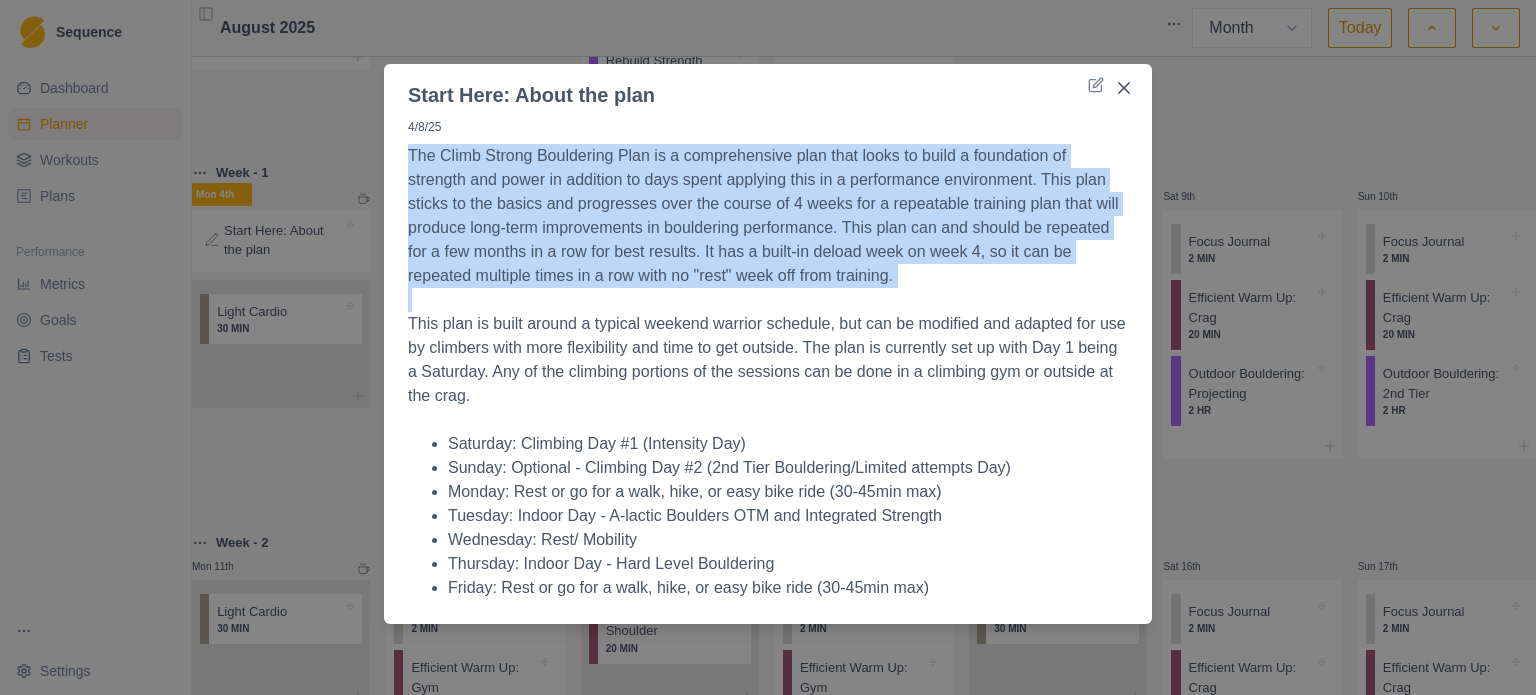click on "The Climb Strong Bouldering Plan is a comprehensive plan that looks to build a foundation of strength and power in addition to days spent applying this in a performance environment. This plan sticks to the basics and progresses over the course of 4 weeks for a repeatable training plan that will produce long-term improvements in bouldering performance. This plan can and should be repeated for a few months in a row for best results. It has a built-in deload week on week 4, so  it can be repeated multiple times in a row with no "rest" week off from training." at bounding box center (768, 216) 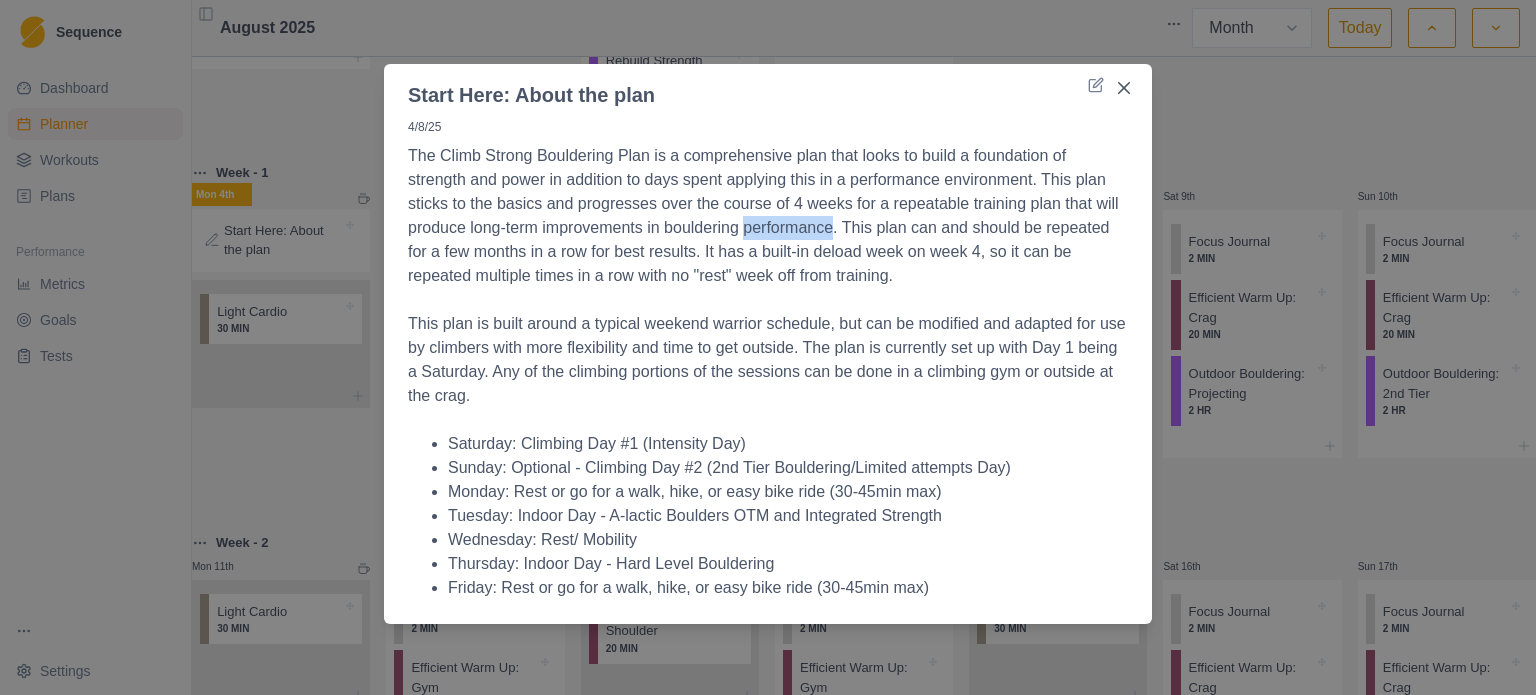 click on "The Climb Strong Bouldering Plan is a comprehensive plan that looks to build a foundation of strength and power in addition to days spent applying this in a performance environment. This plan sticks to the basics and progresses over the course of 4 weeks for a repeatable training plan that will produce long-term improvements in bouldering performance. This plan can and should be repeated for a few months in a row for best results. It has a built-in deload week on week 4, so  it can be repeated multiple times in a row with no "rest" week off from training." at bounding box center (768, 216) 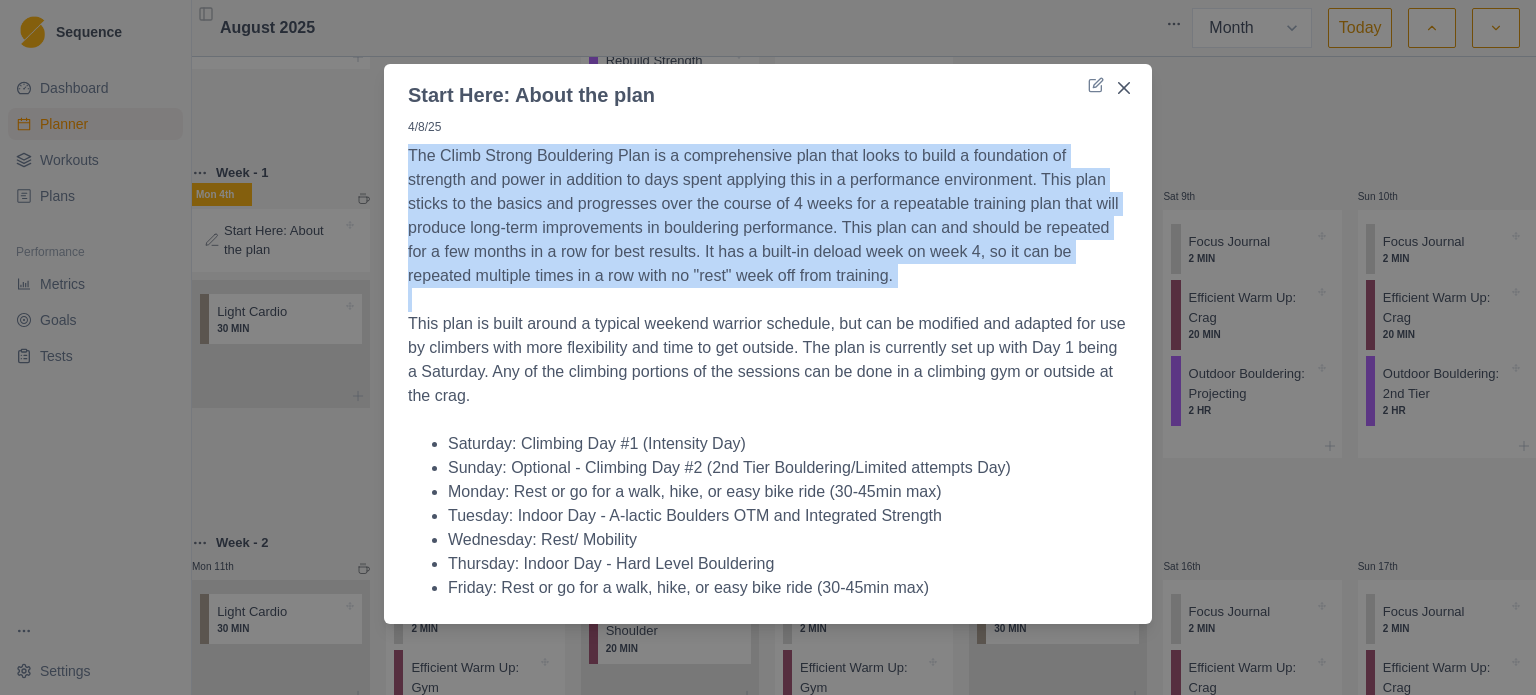 click on "The Climb Strong Bouldering Plan is a comprehensive plan that looks to build a foundation of strength and power in addition to days spent applying this in a performance environment. This plan sticks to the basics and progresses over the course of 4 weeks for a repeatable training plan that will produce long-term improvements in bouldering performance. This plan can and should be repeated for a few months in a row for best results. It has a built-in deload week on week 4, so  it can be repeated multiple times in a row with no "rest" week off from training." at bounding box center [768, 216] 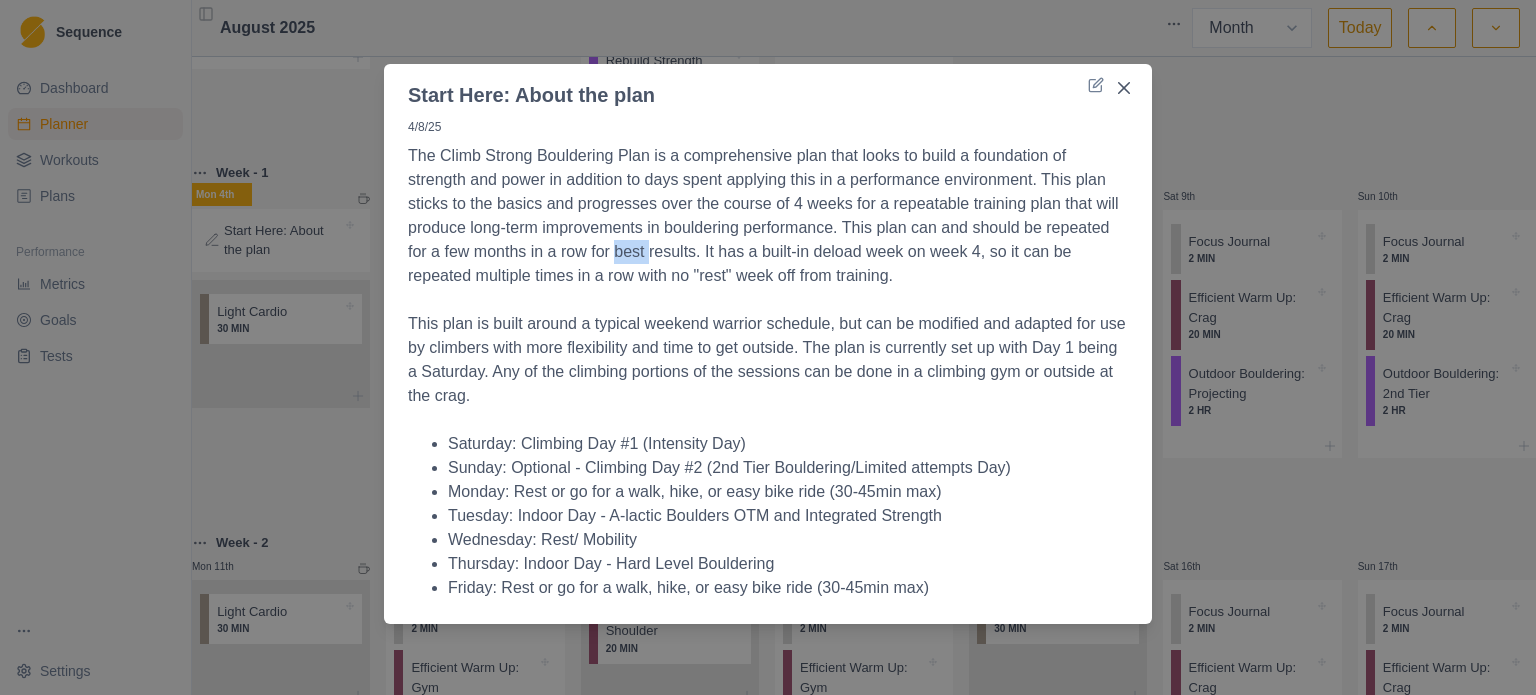 click on "The Climb Strong Bouldering Plan is a comprehensive plan that looks to build a foundation of strength and power in addition to days spent applying this in a performance environment. This plan sticks to the basics and progresses over the course of 4 weeks for a repeatable training plan that will produce long-term improvements in bouldering performance. This plan can and should be repeated for a few months in a row for best results. It has a built-in deload week on week 4, so  it can be repeated multiple times in a row with no "rest" week off from training." at bounding box center [768, 216] 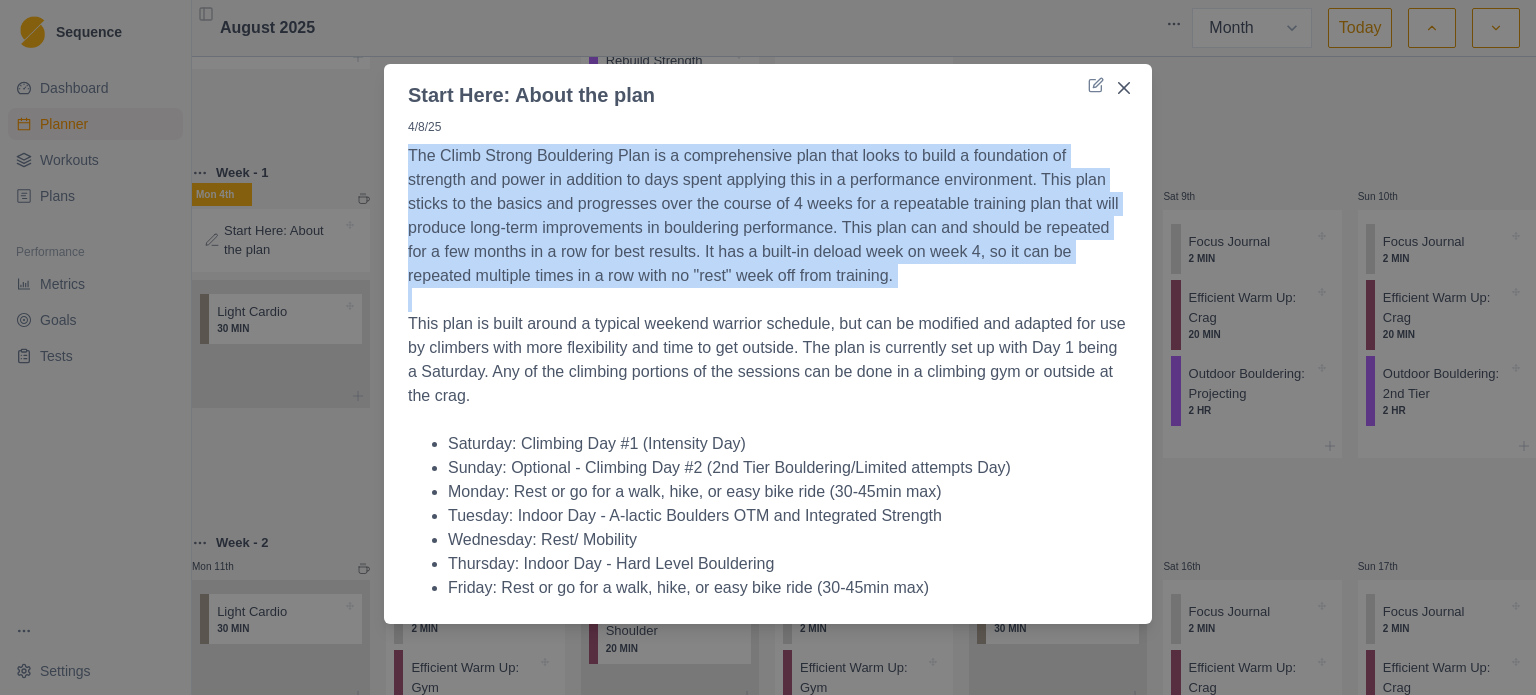 click on "The Climb Strong Bouldering Plan is a comprehensive plan that looks to build a foundation of strength and power in addition to days spent applying this in a performance environment. This plan sticks to the basics and progresses over the course of 4 weeks for a repeatable training plan that will produce long-term improvements in bouldering performance. This plan can and should be repeated for a few months in a row for best results. It has a built-in deload week on week 4, so  it can be repeated multiple times in a row with no "rest" week off from training." at bounding box center (768, 216) 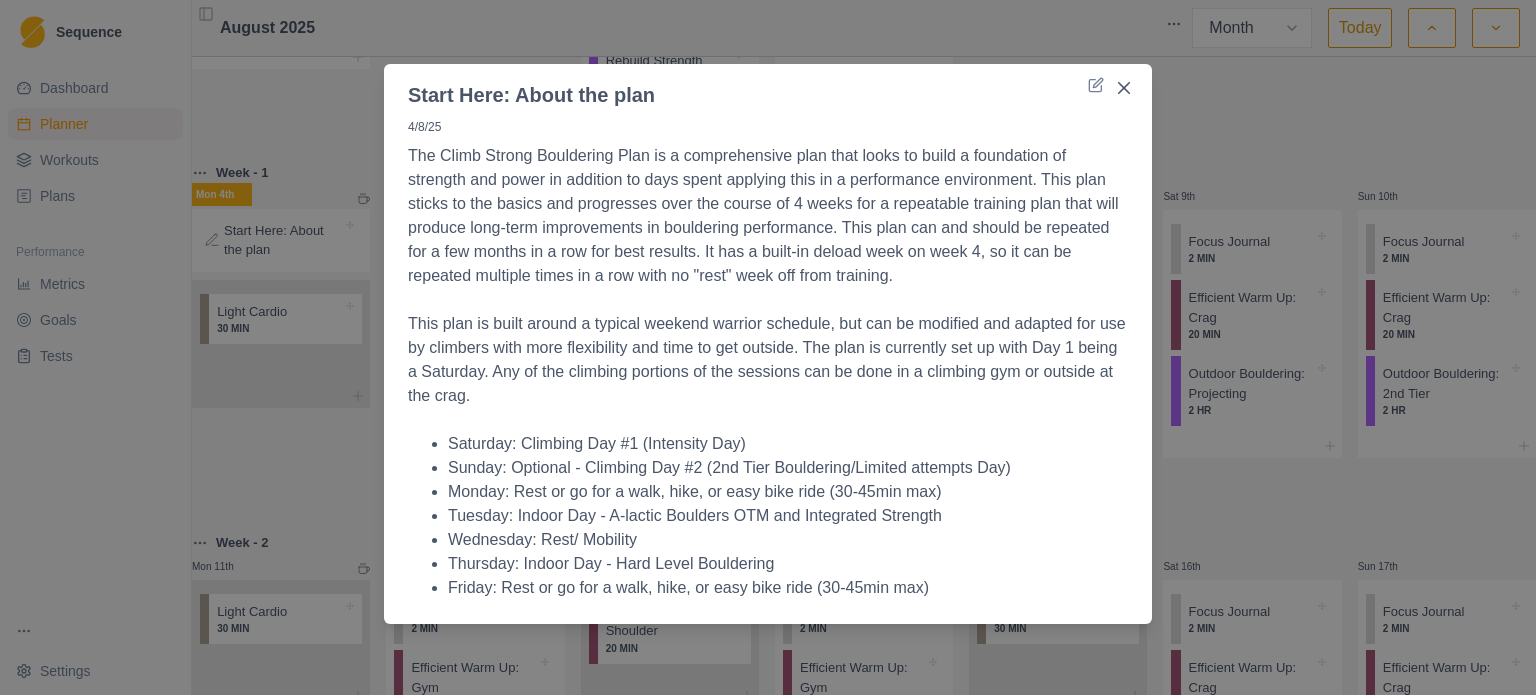 click on "This plan is built around a typical weekend warrior schedule, but can be modified and adapted for use by climbers with more flexibility and time to get outside. The plan is currently set up with Day 1 being a Saturday. Any of the climbing portions of the sessions can be done in a climbing gym or outside at the crag." at bounding box center [768, 360] 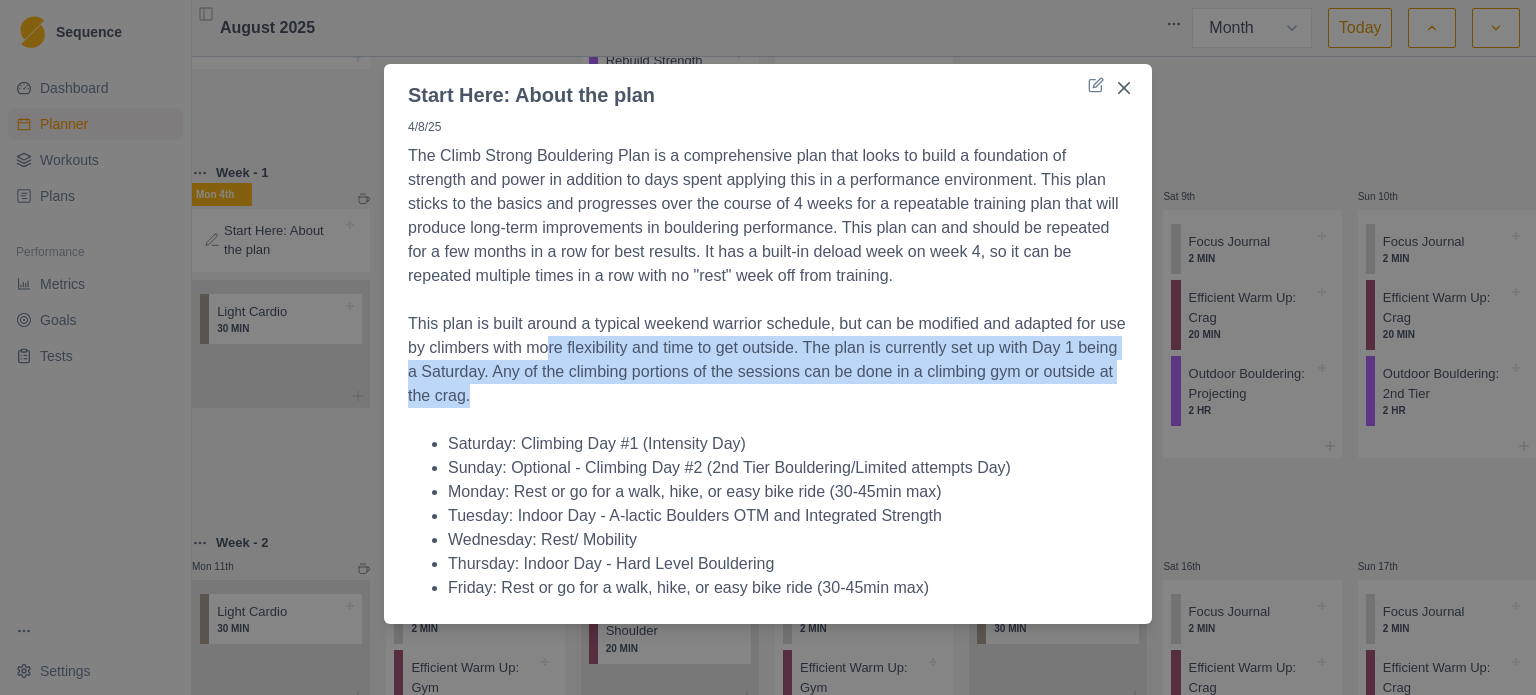 drag, startPoint x: 552, startPoint y: 343, endPoint x: 844, endPoint y: 386, distance: 295.1491 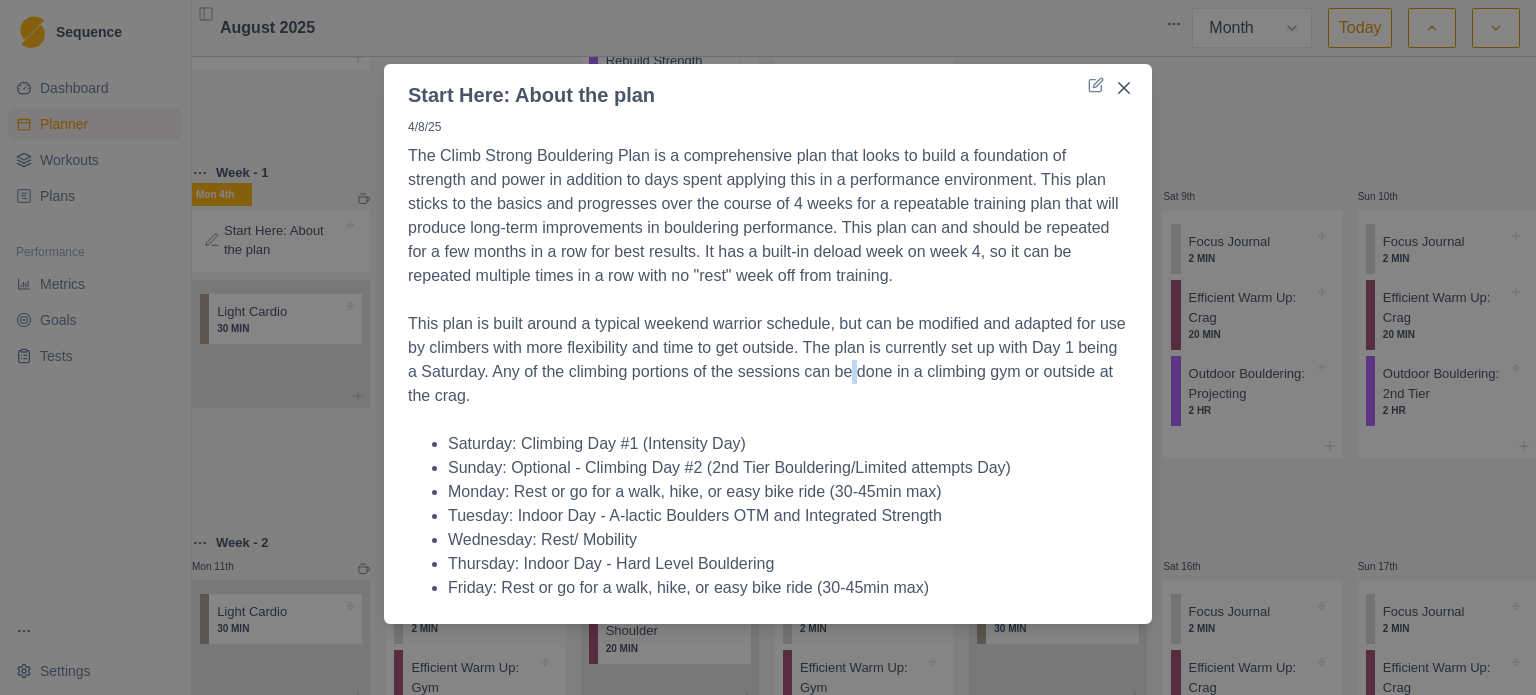 click on "This plan is built around a typical weekend warrior schedule, but can be modified and adapted for use by climbers with more flexibility and time to get outside. The plan is currently set up with Day 1 being a Saturday. Any of the climbing portions of the sessions can be done in a climbing gym or outside at the crag." at bounding box center (768, 360) 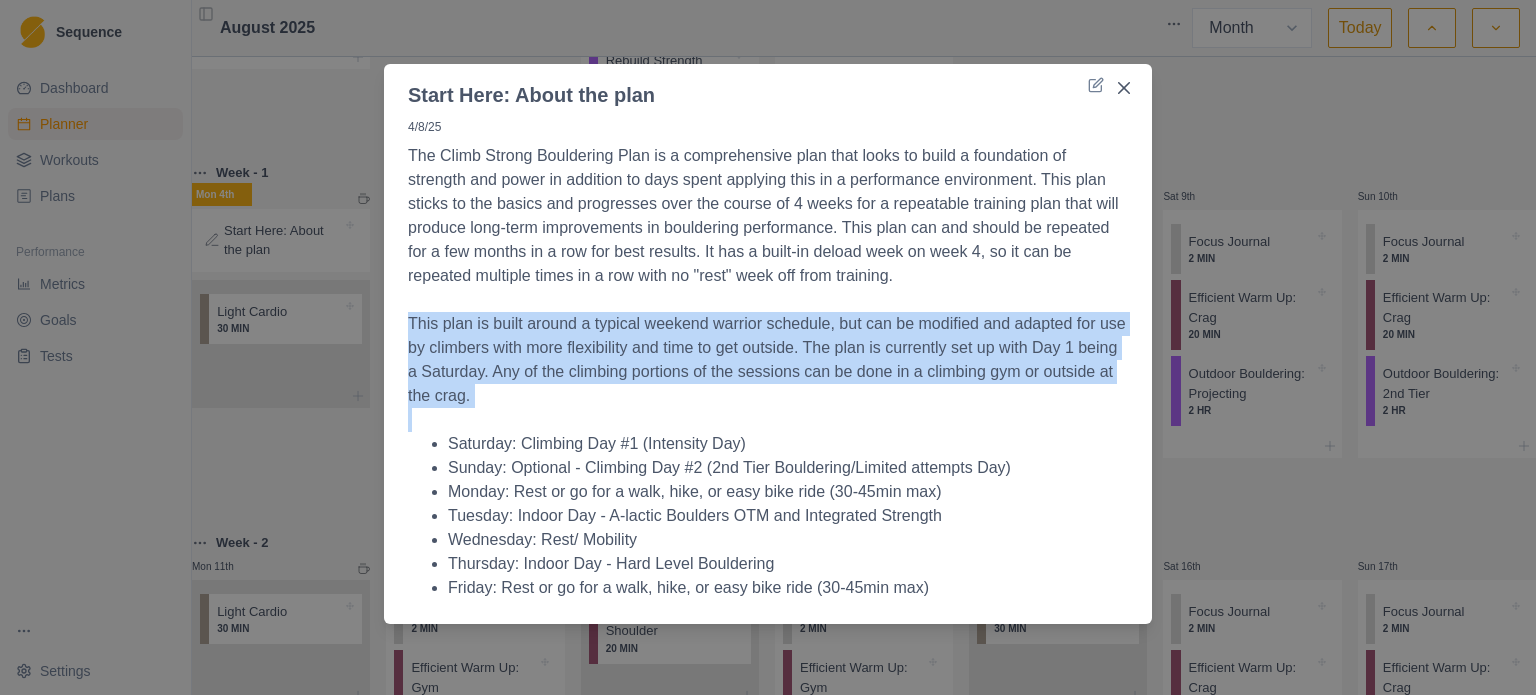 click on "This plan is built around a typical weekend warrior schedule, but can be modified and adapted for use by climbers with more flexibility and time to get outside. The plan is currently set up with Day 1 being a Saturday. Any of the climbing portions of the sessions can be done in a climbing gym or outside at the crag." at bounding box center [768, 360] 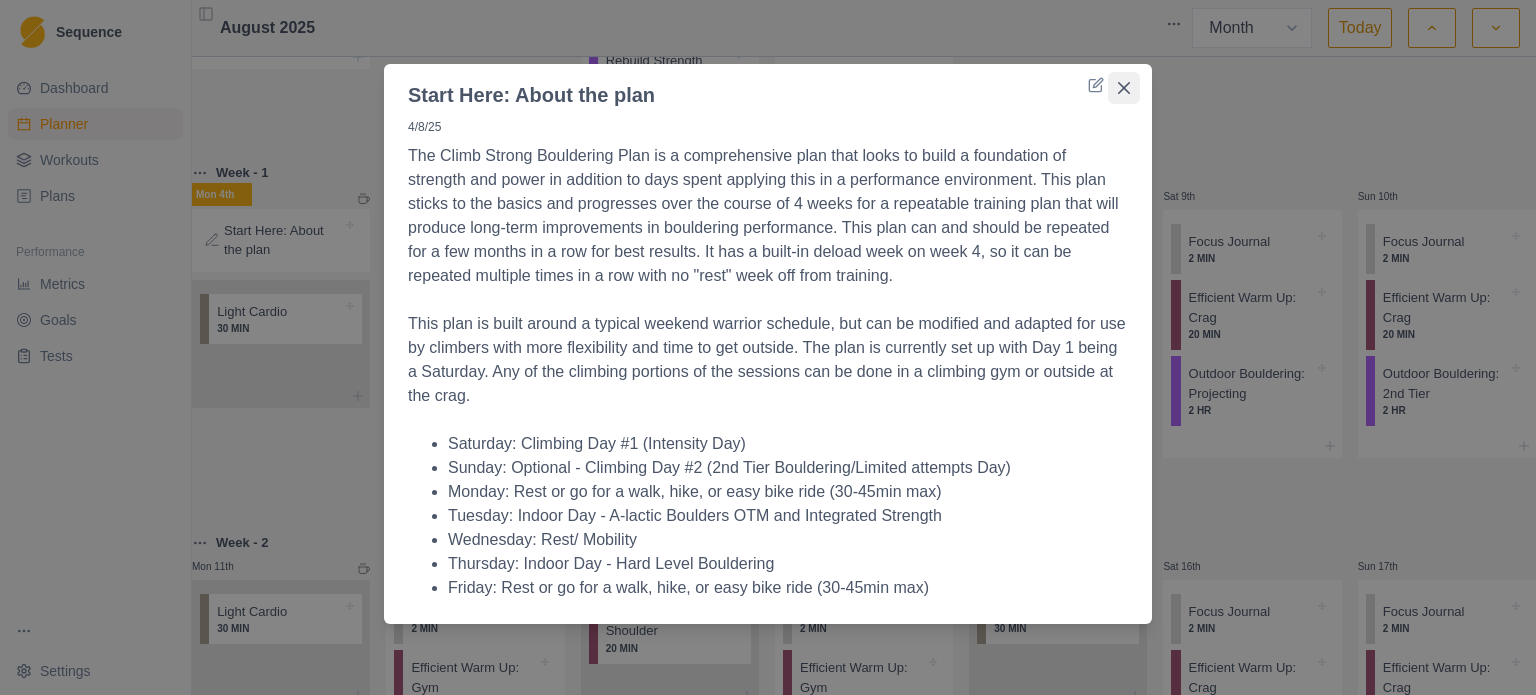 click at bounding box center (1124, 88) 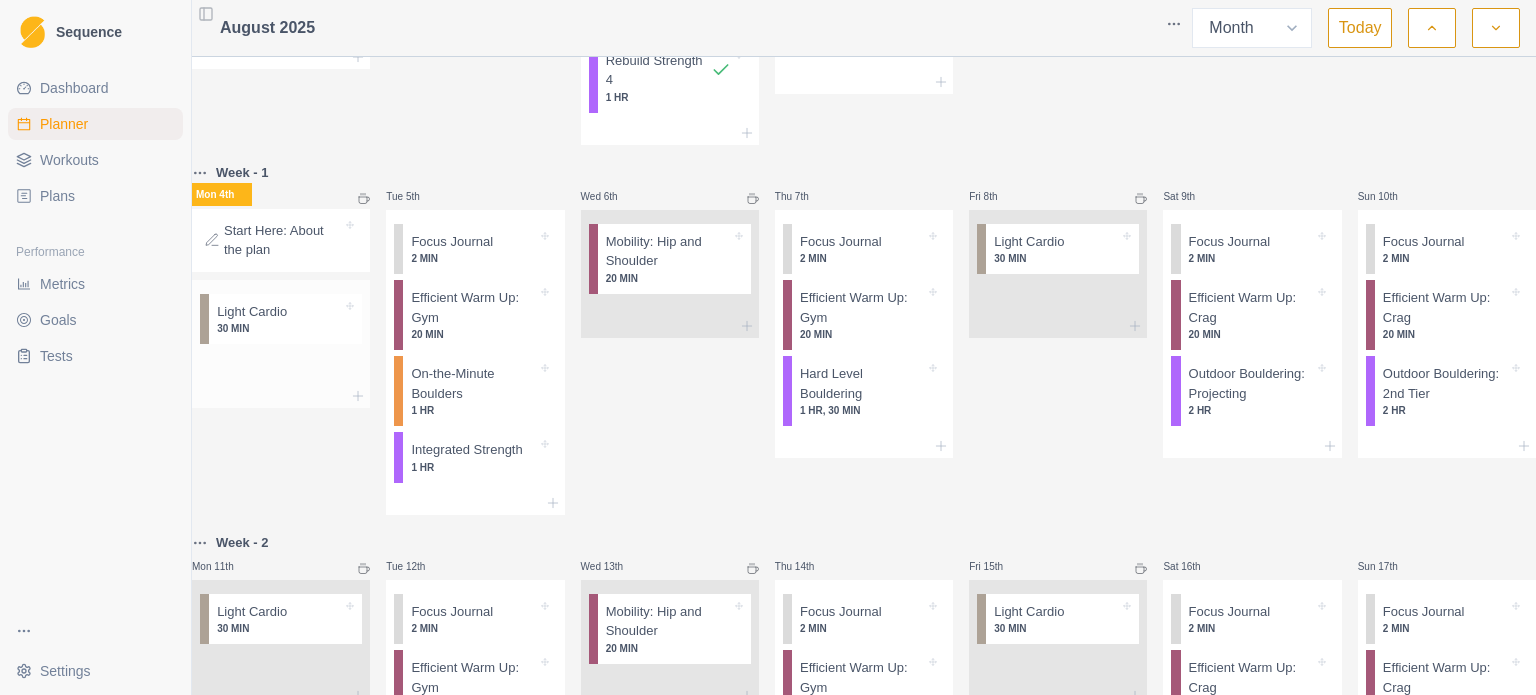 click on "30 MIN" at bounding box center [279, 328] 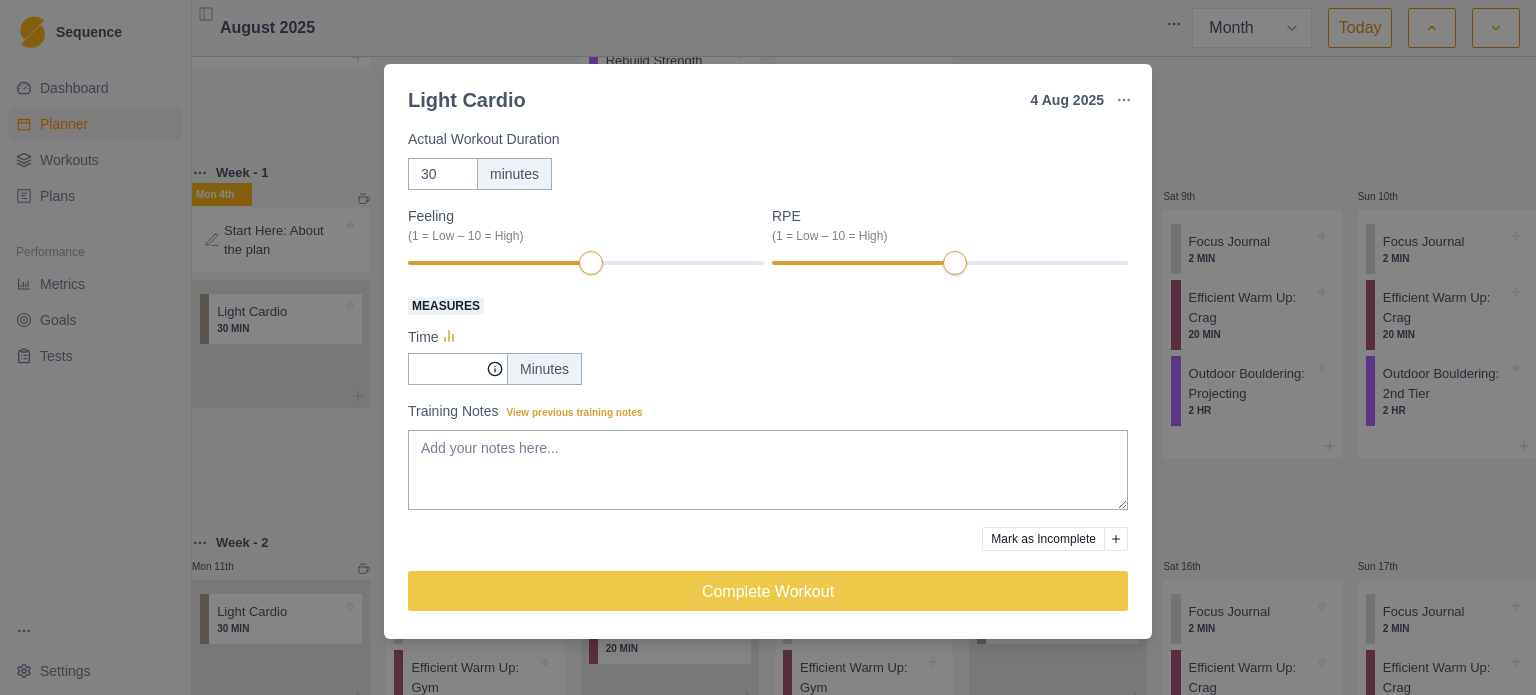 scroll, scrollTop: 0, scrollLeft: 0, axis: both 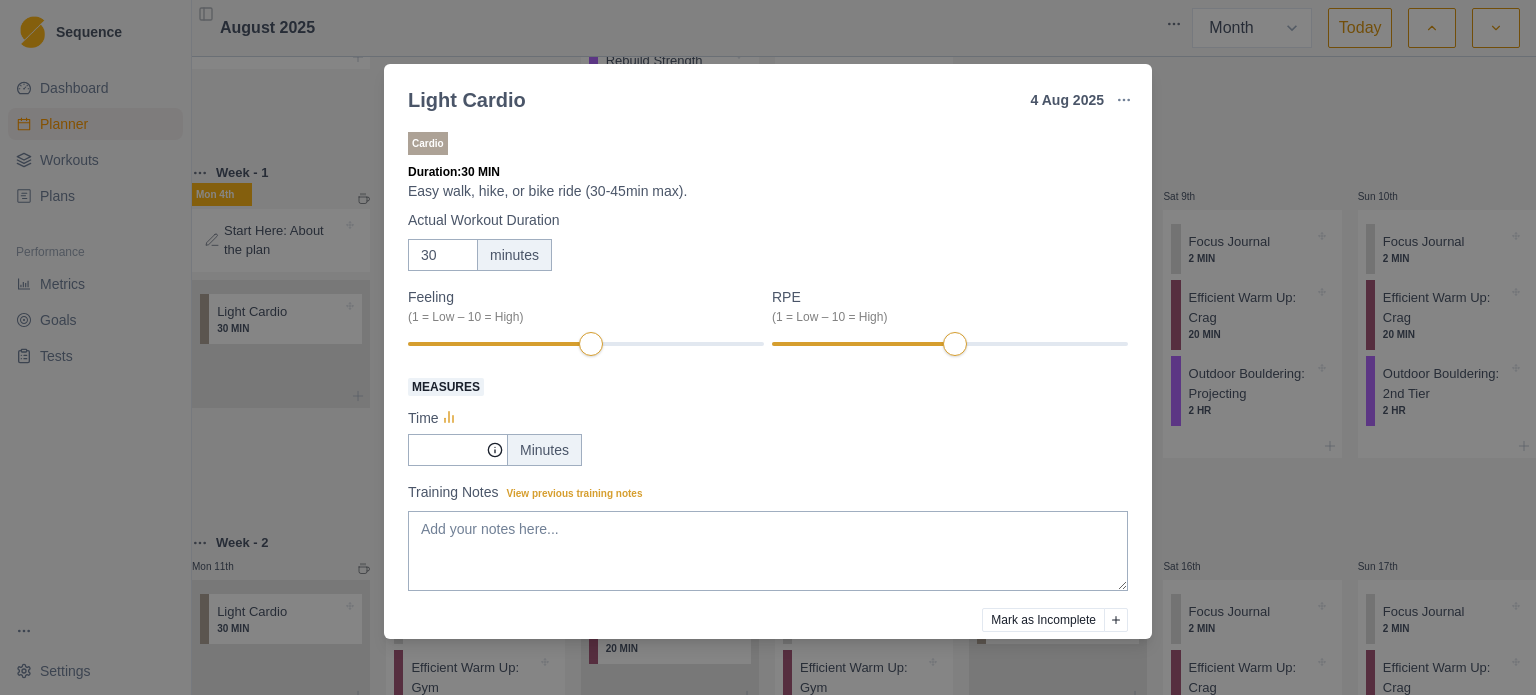 click on "Light Cardio 4 Aug [YEAR] Link To Goal View Workout Metrics Edit Original Workout Reschedule Workout Remove From Schedule Cardio Duration: 30 MIN Easy walk, hike, or bike ride (30-45min max). Actual Workout Duration 30 minutes Feeling (1 = Low – 10 = High) RPE (1 = Low – 10 = High) Measures Time Minutes Training Notes View previous training notes Mark as Incomplete Complete Workout" at bounding box center (768, 347) 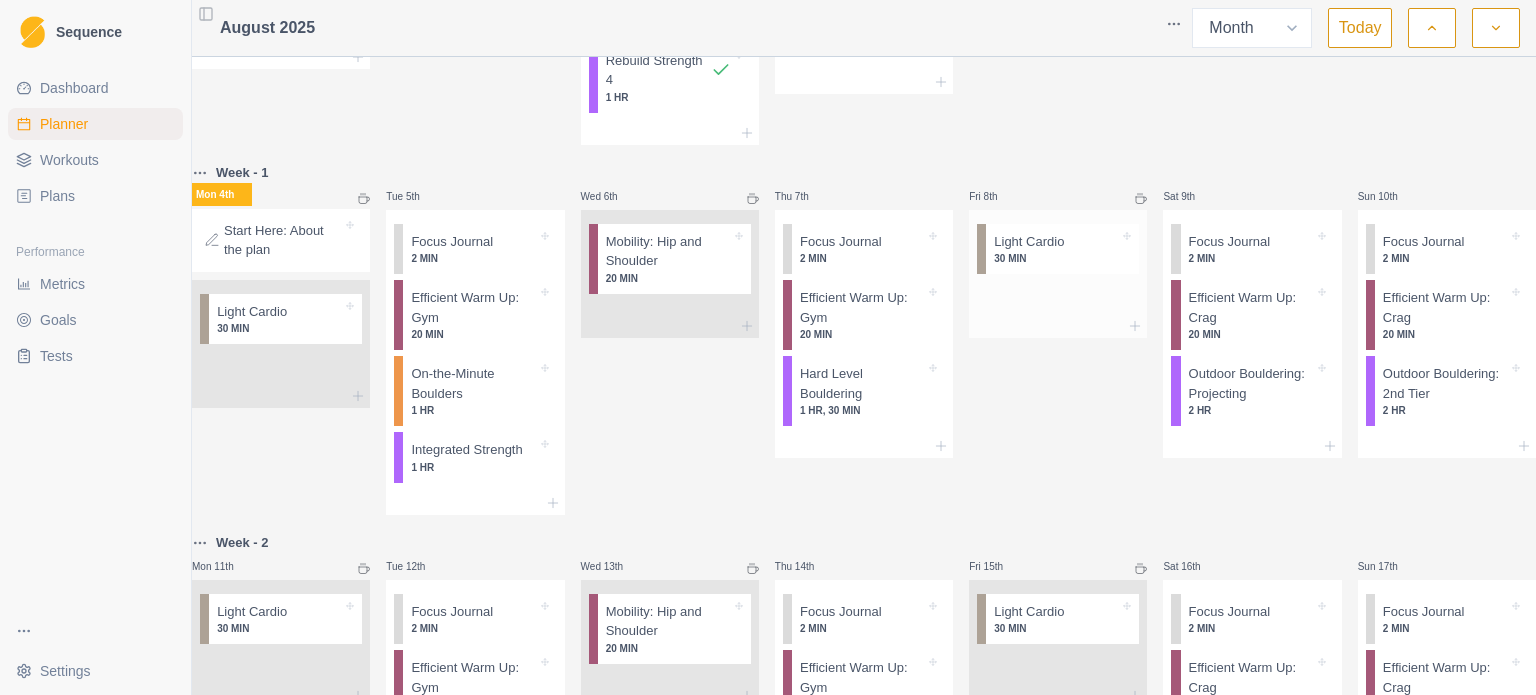 click at bounding box center (1091, 242) 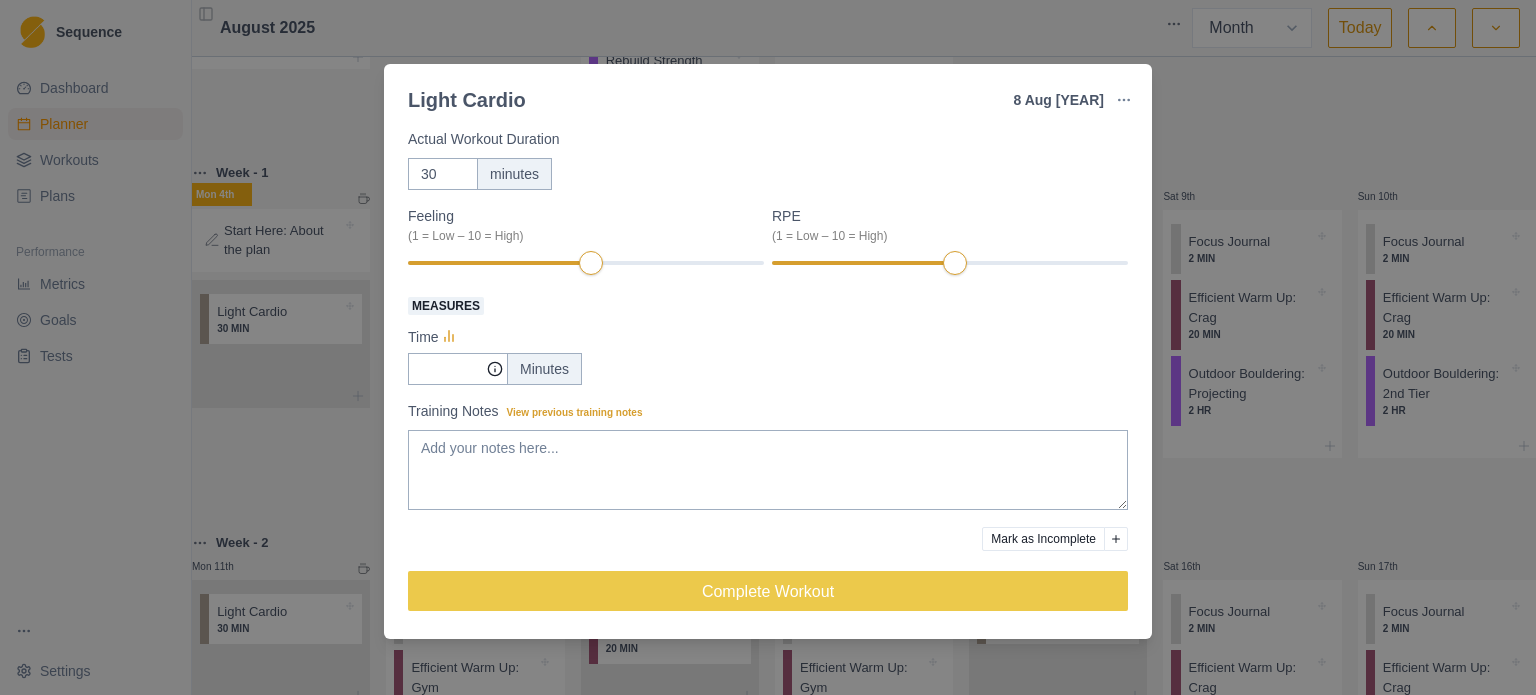scroll, scrollTop: 0, scrollLeft: 0, axis: both 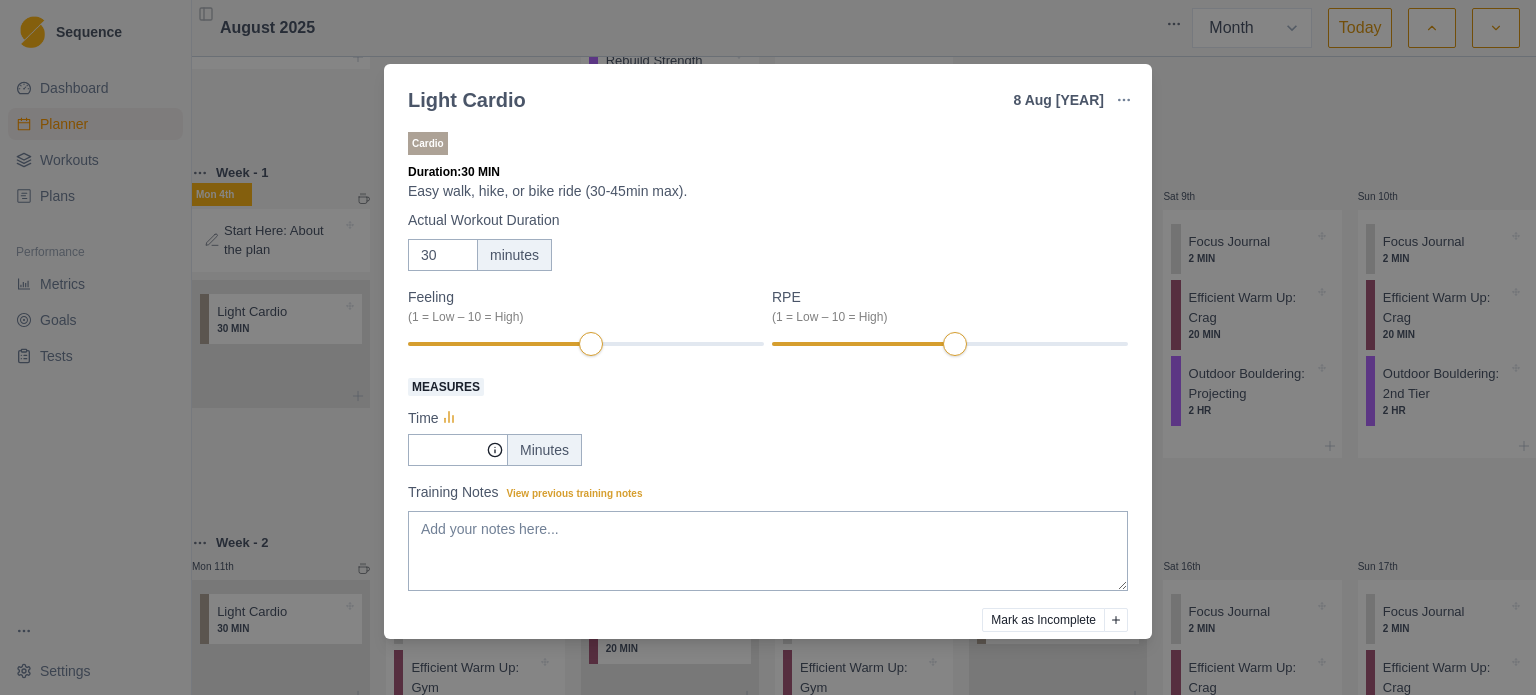 click on "Light Cardio 8 Aug [YEAR] Link To Goal View Workout Metrics Edit Original Workout Reschedule Workout Remove From Schedule Cardio Duration: 30 MIN Easy walk, hike, or bike ride (30-45min max). Actual Workout Duration 30 minutes Feeling (1 = Low – 10 = High) RPE (1 = Low – 10 = High) Measures Time Minutes Training Notes View previous training notes Mark as Incomplete Complete Workout" at bounding box center [768, 347] 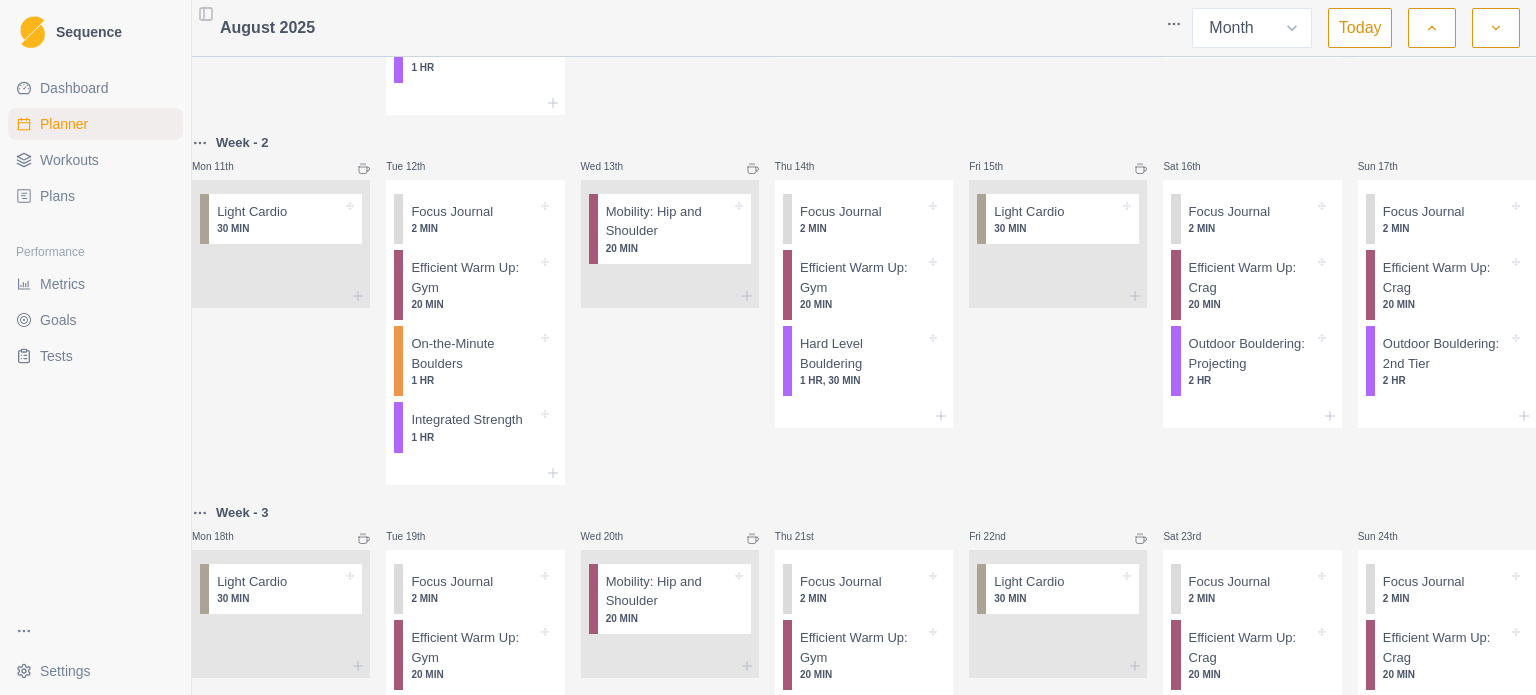 scroll, scrollTop: 0, scrollLeft: 0, axis: both 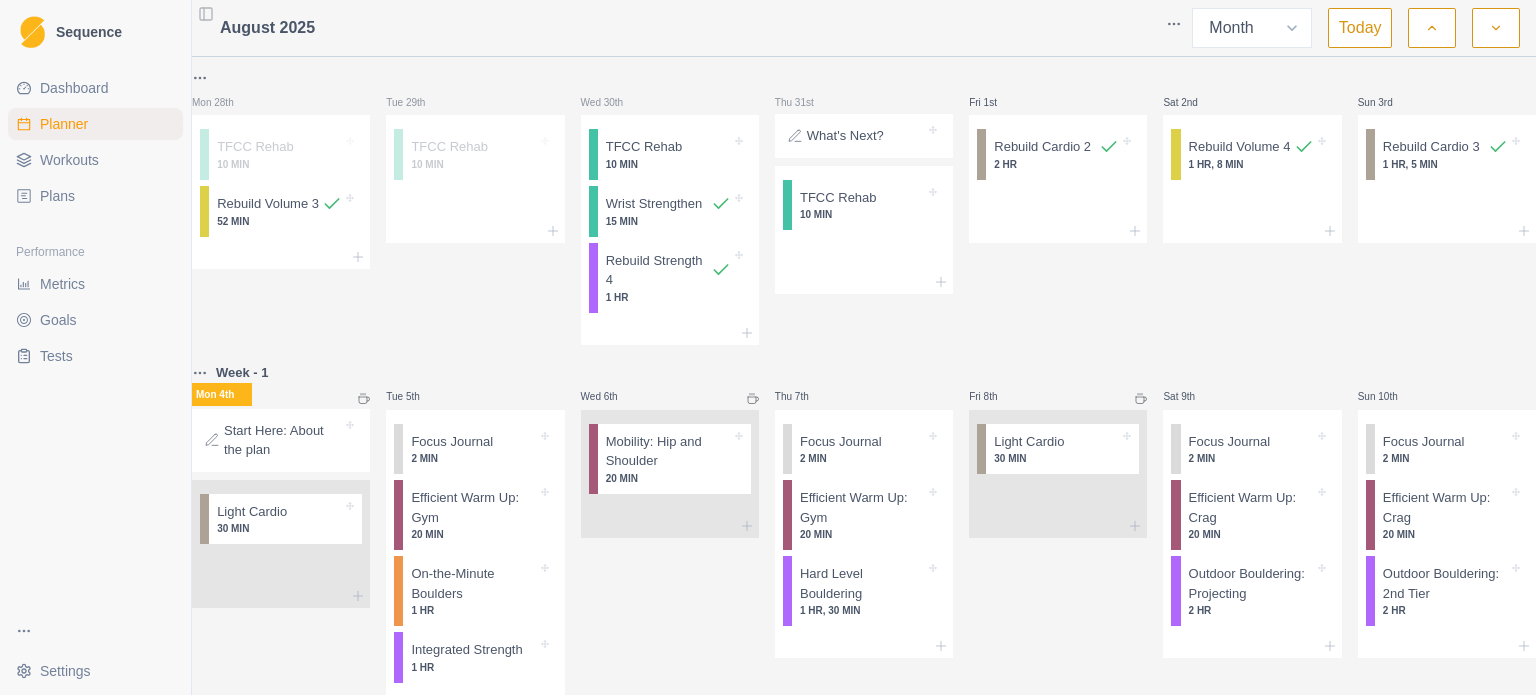 click at bounding box center [1432, 28] 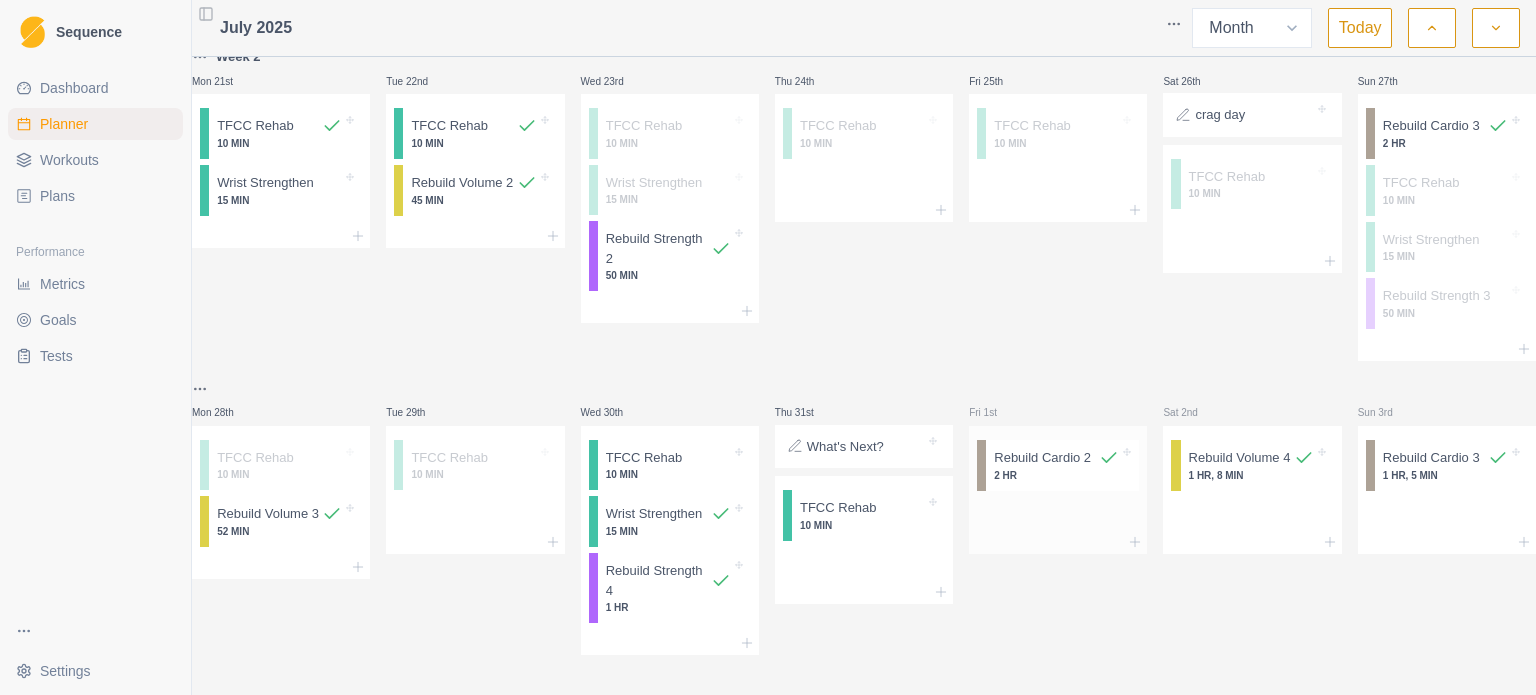 scroll, scrollTop: 819, scrollLeft: 0, axis: vertical 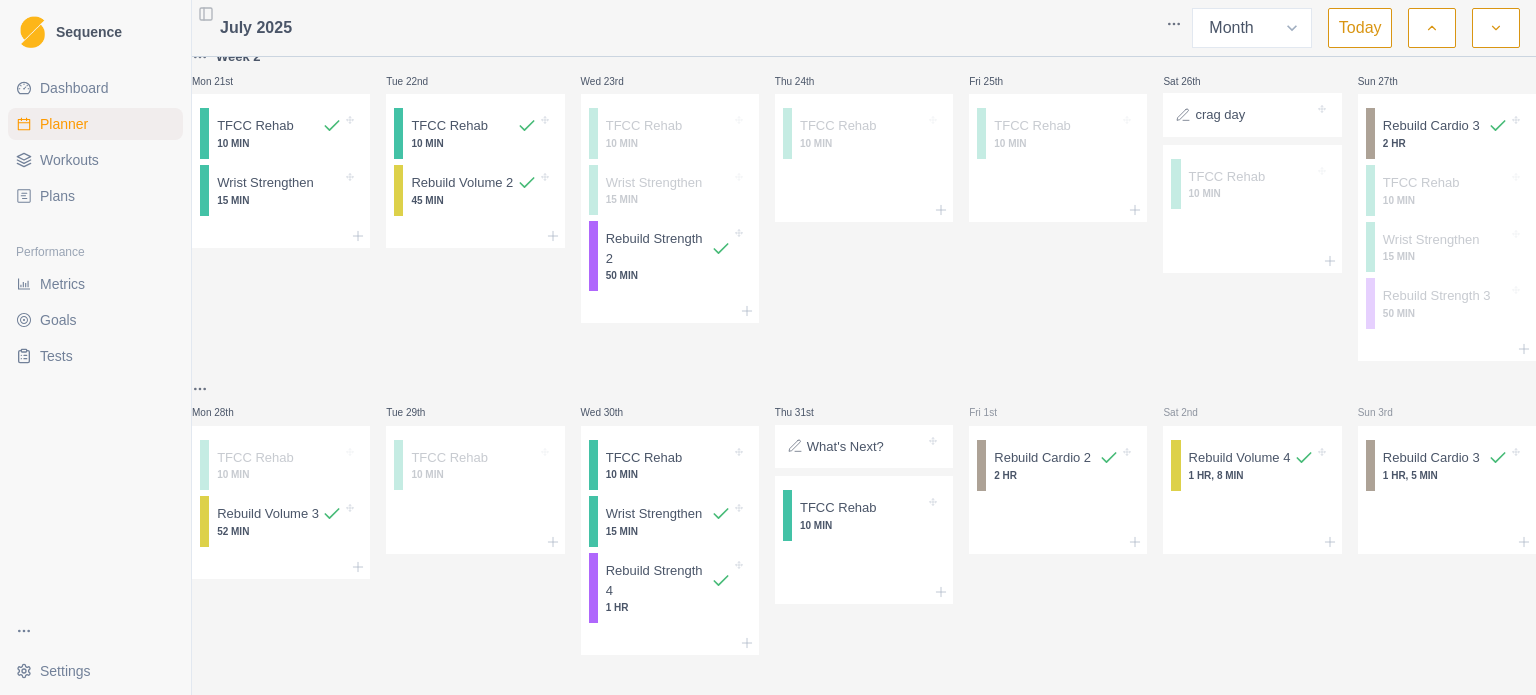 click at bounding box center [1496, 28] 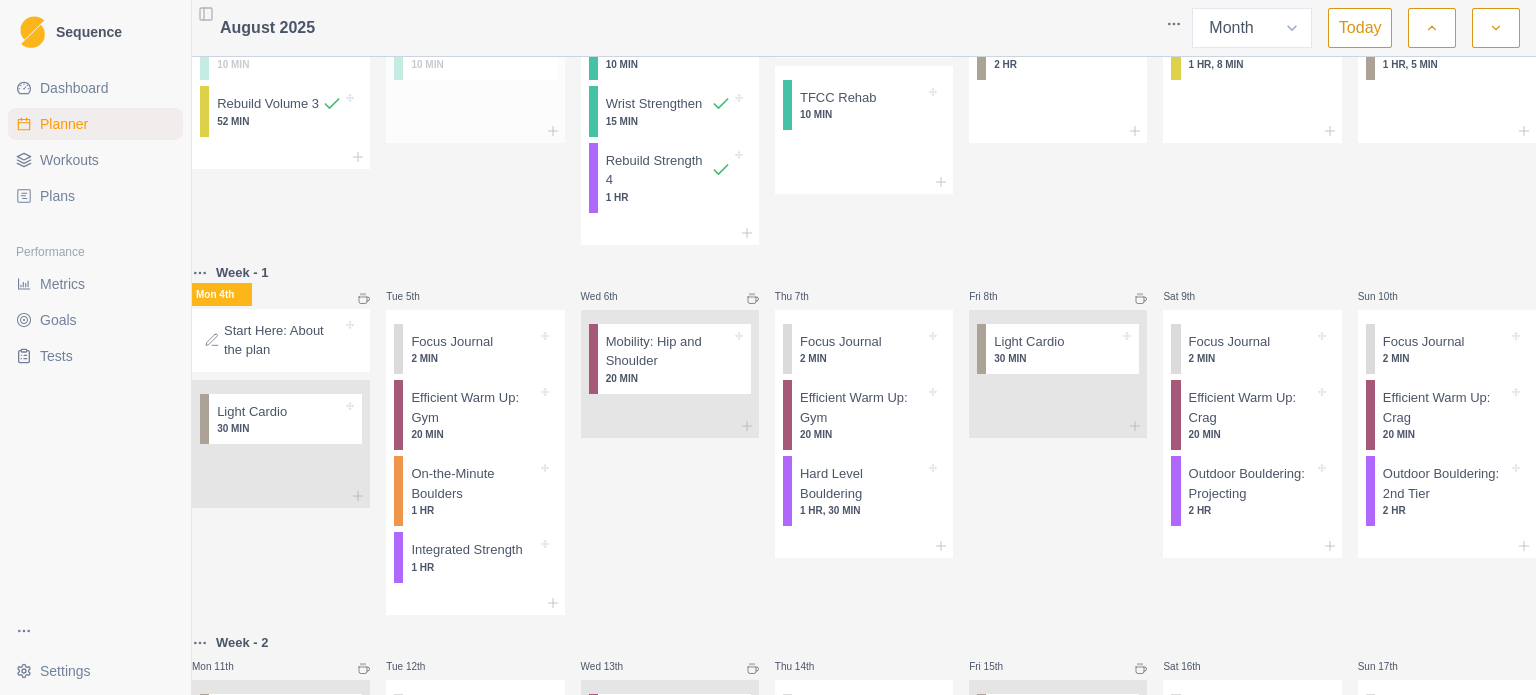 scroll, scrollTop: 300, scrollLeft: 0, axis: vertical 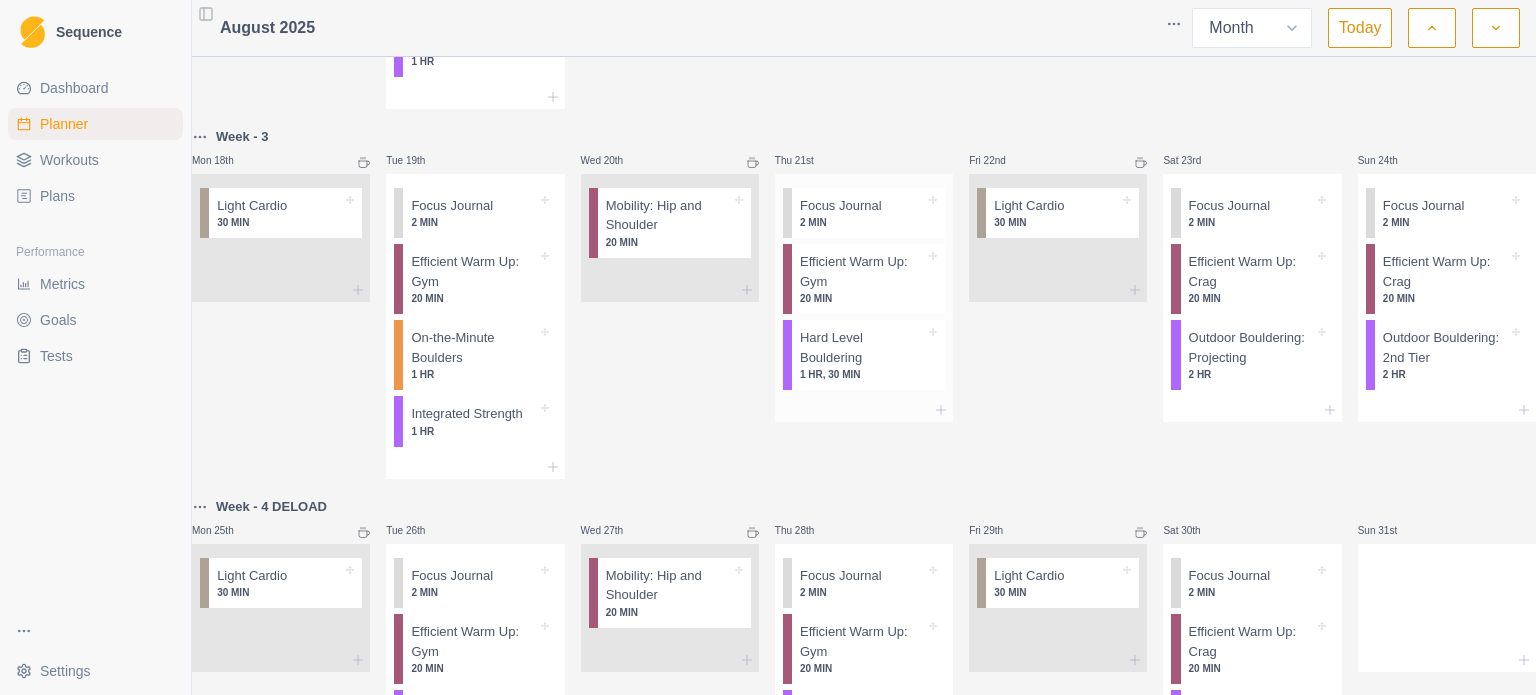 click on "1 HR, 30 MIN" at bounding box center [862, 374] 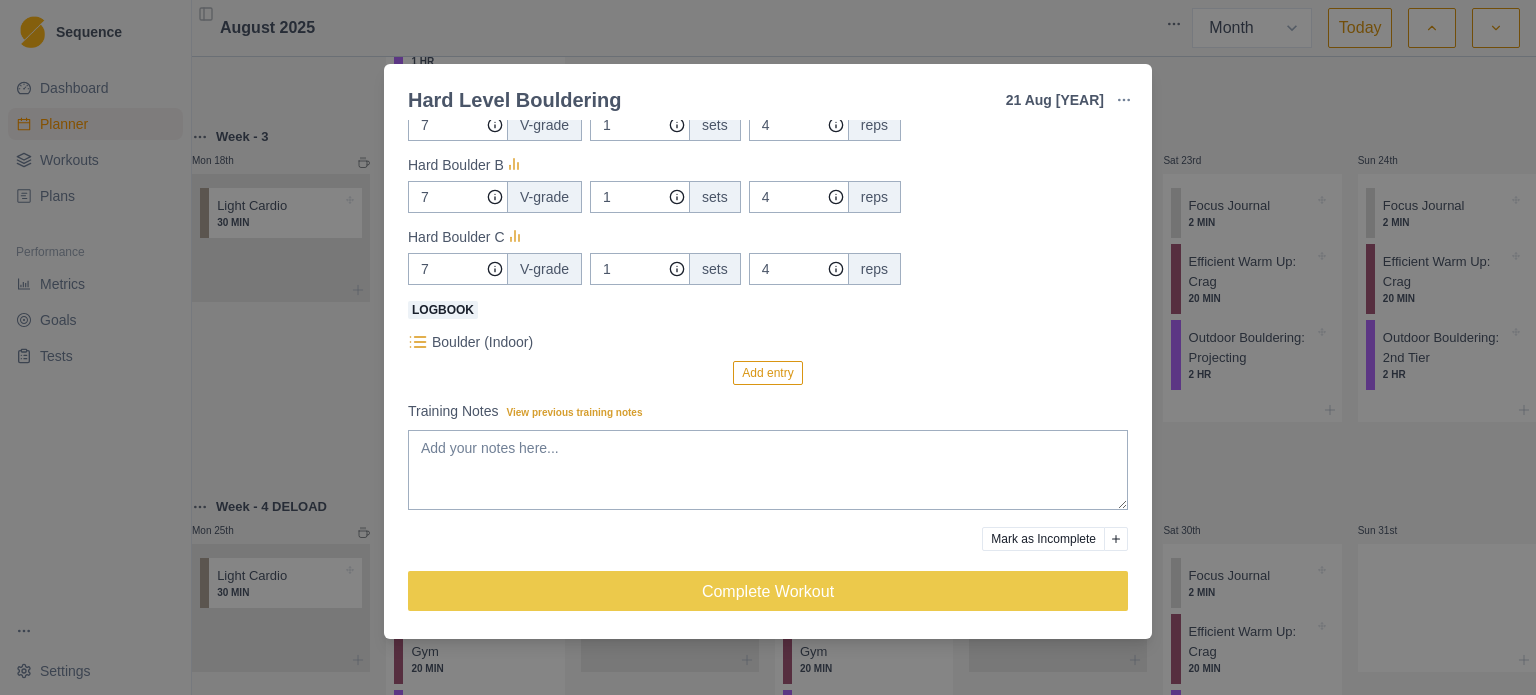 scroll, scrollTop: 0, scrollLeft: 0, axis: both 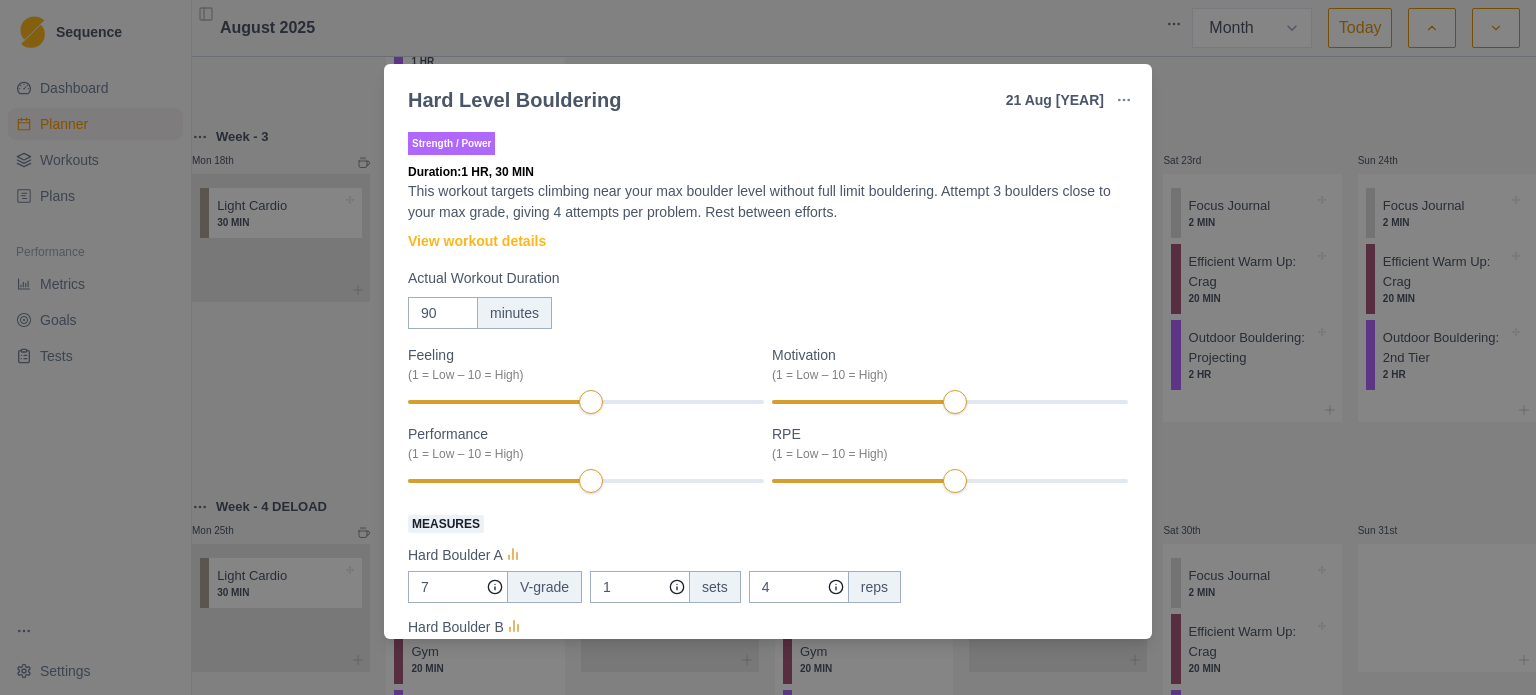 click on "Hard Level Bouldering 21 Aug [YEAR] Link To Goal View Workout Metrics Edit Original Workout Reschedule Workout Remove From Schedule Strength / Power Duration: 1 HR, 30 MIN This workout targets climbing near your max boulder level without full limit bouldering. Attempt 3 boulders close to your max grade, giving 4 attempts per problem. Rest between efforts. View workout details Actual Workout Duration 90 minutes Feeling (1 = Low – 10 = High) Motivation (1 = Low – 10 = High) Performance (1 = Low – 10 = High) RPE (1 = Low – 10 = High) Measures Hard Boulder A 7 V-grade 1 sets 4 reps Hard Boulder B 7 V-grade 1 sets 4 reps Hard Boulder C 7 V-grade 1 sets 4 reps Logbook Boulder (Indoor) Add entry Training Notes View previous training notes Mark as Incomplete Complete Workout" at bounding box center (768, 347) 